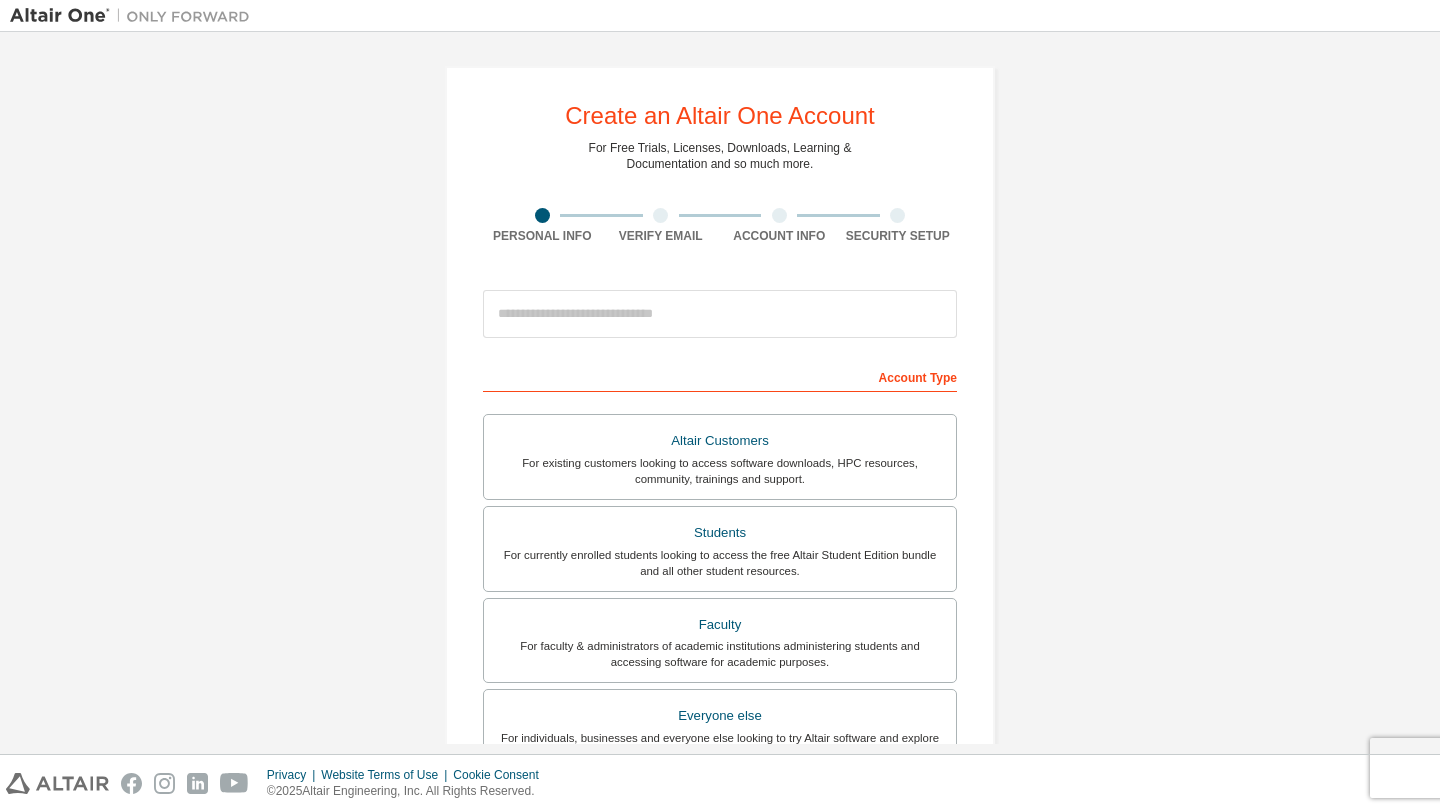 scroll, scrollTop: 0, scrollLeft: 0, axis: both 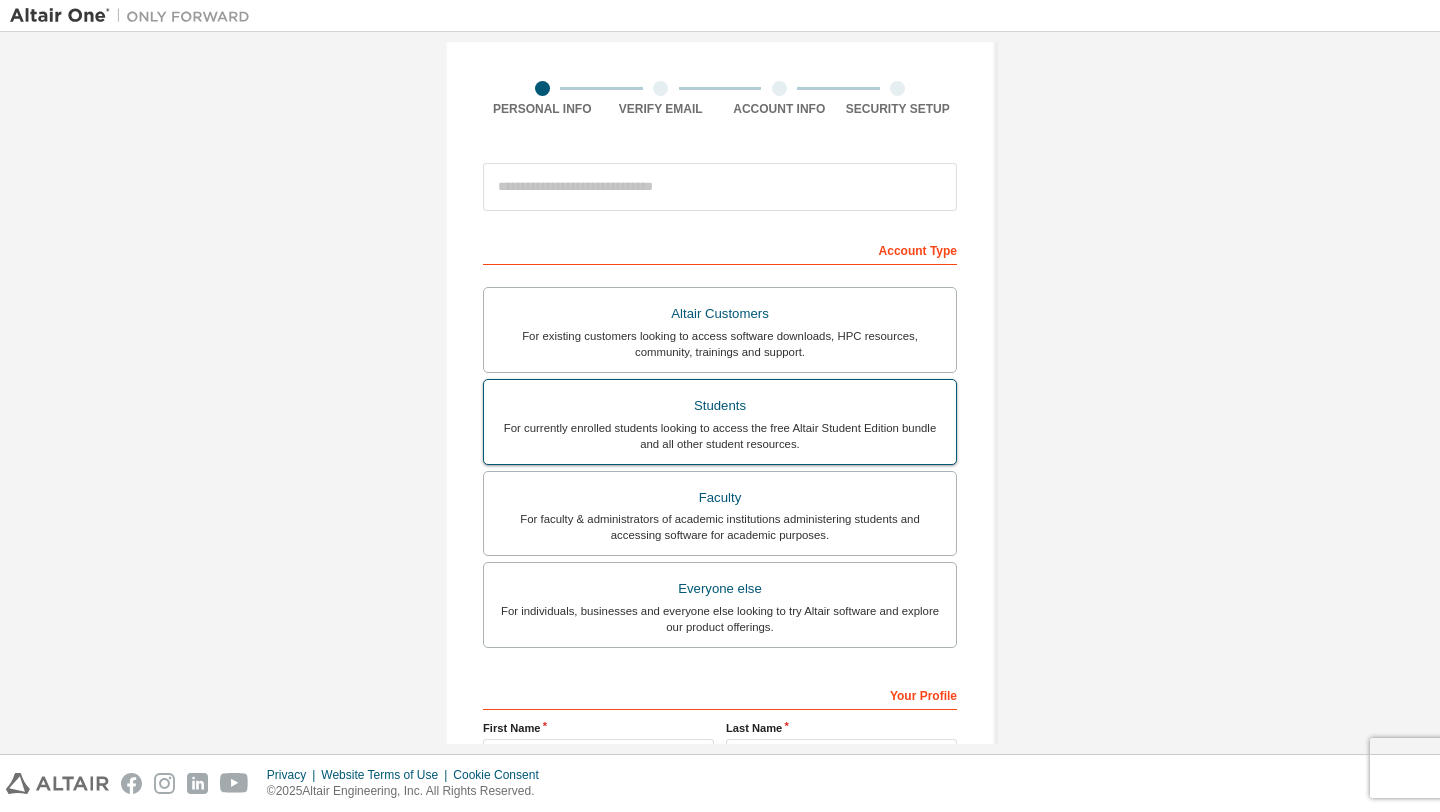 click on "For currently enrolled students looking to access the free Altair Student Edition bundle and all other student resources." at bounding box center [720, 436] 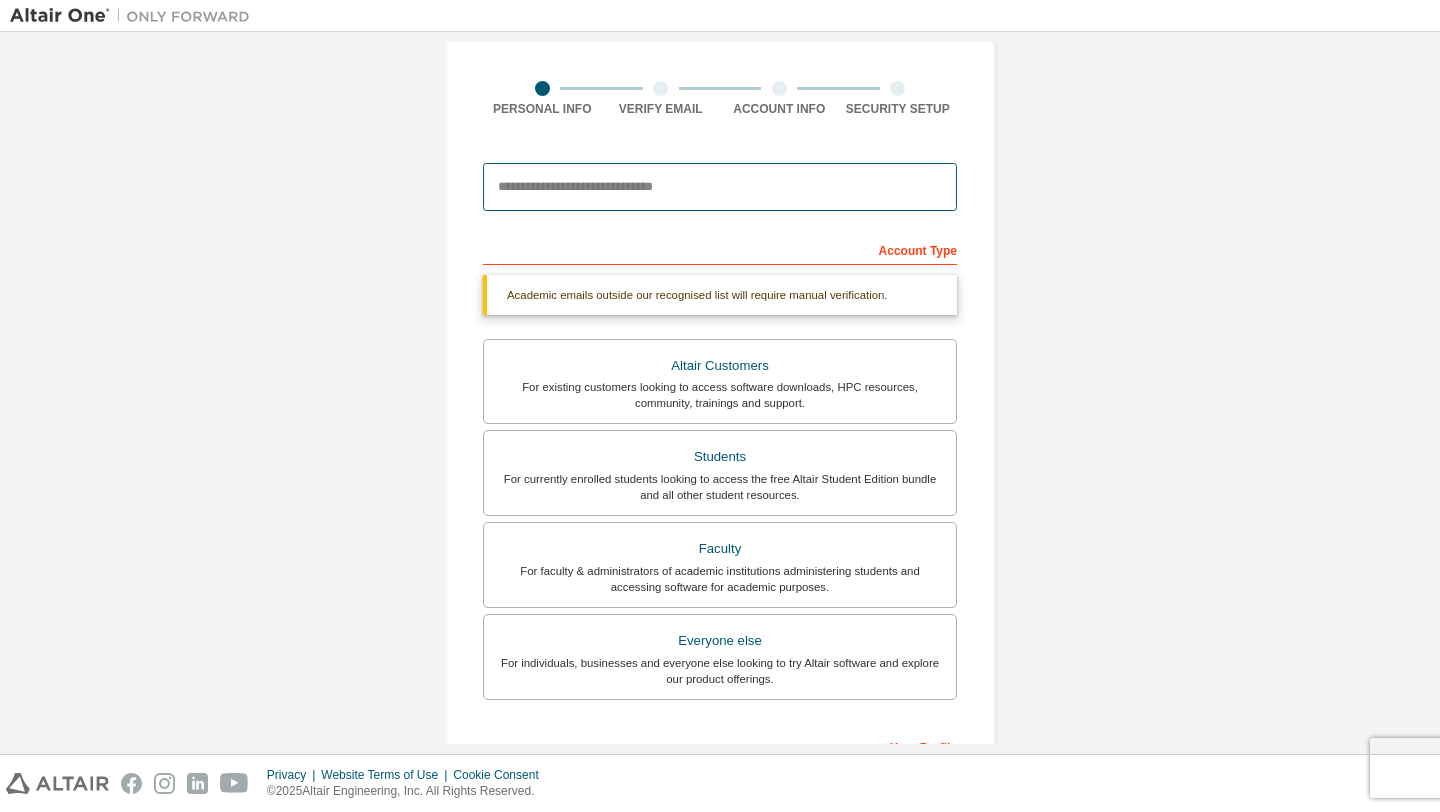 click at bounding box center [720, 187] 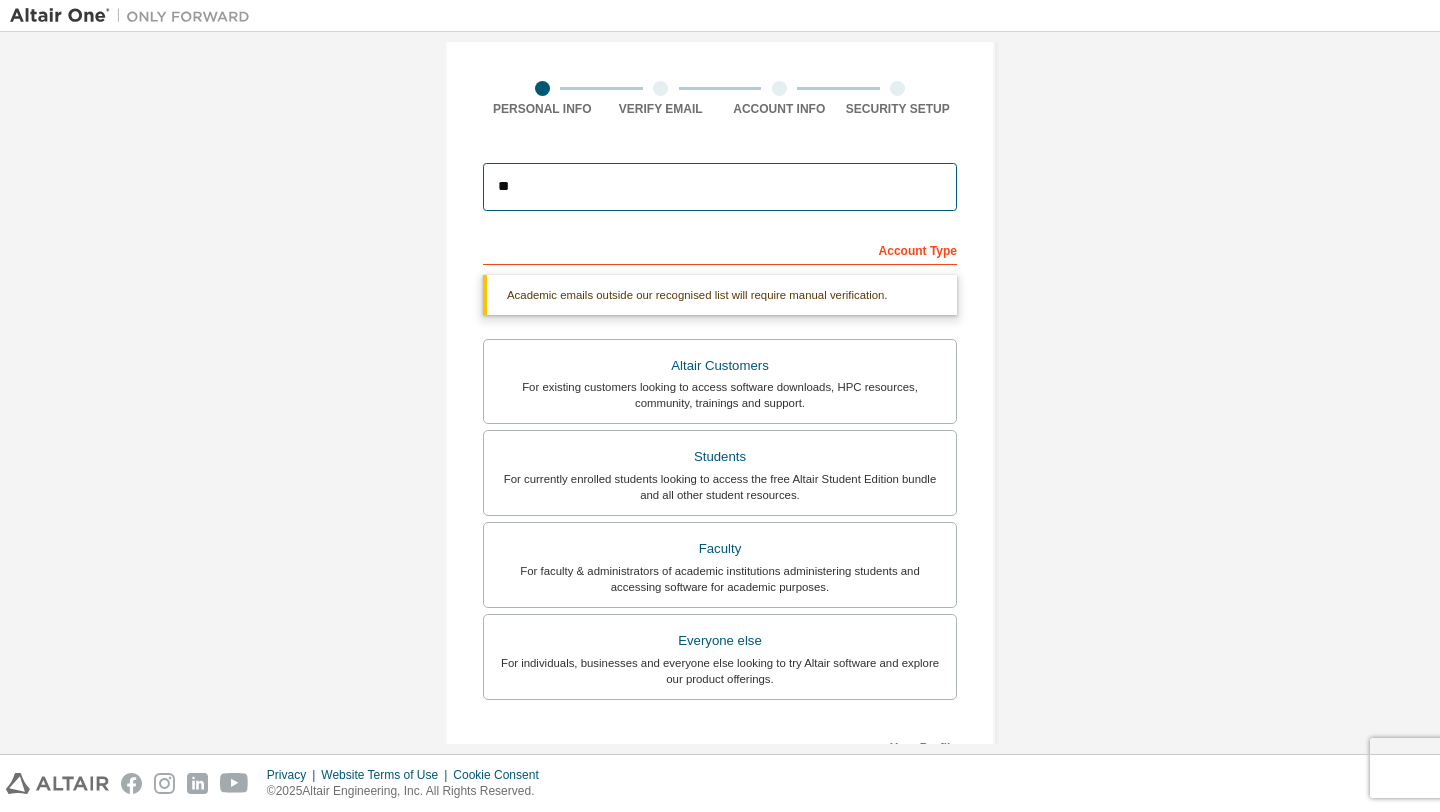 type on "**********" 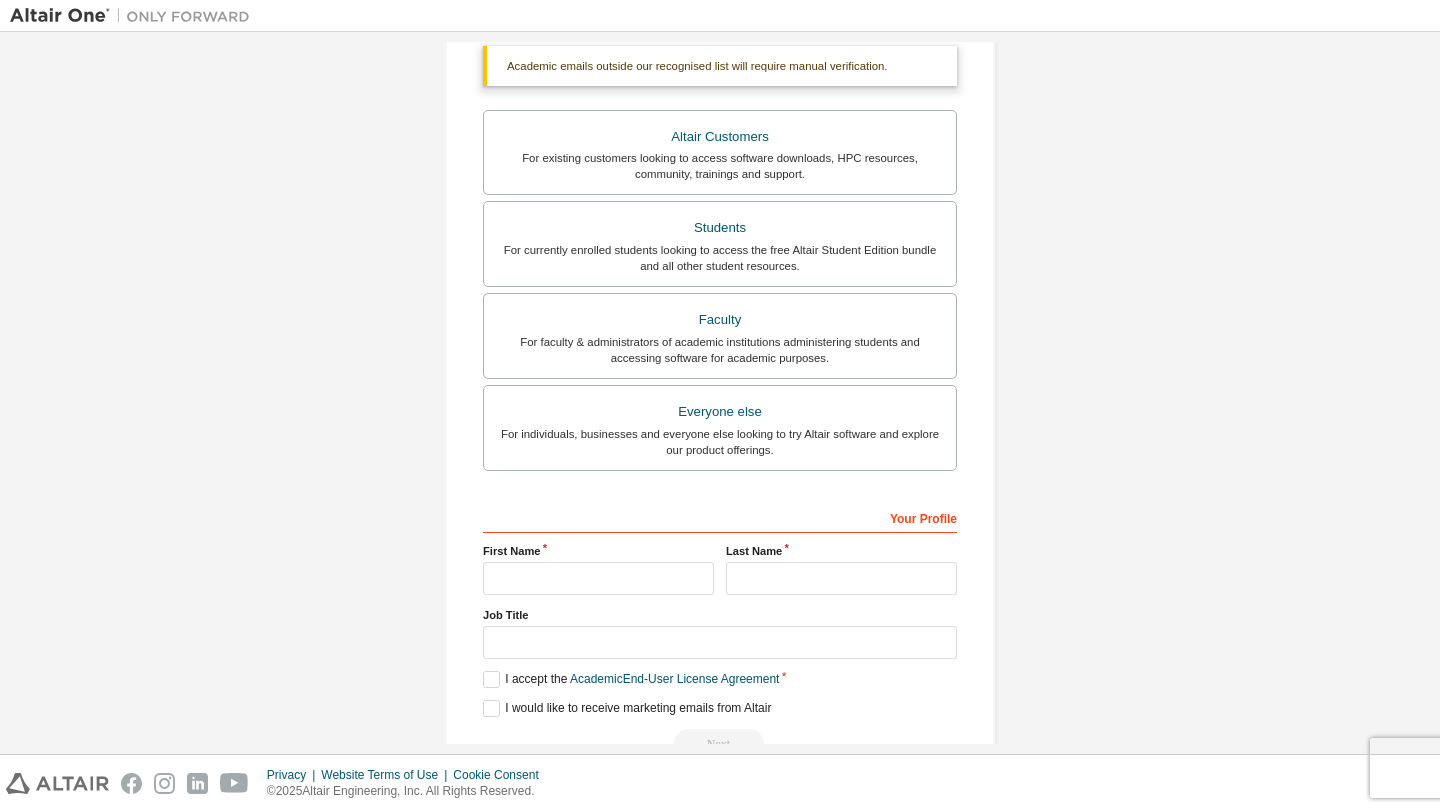 scroll, scrollTop: 364, scrollLeft: 0, axis: vertical 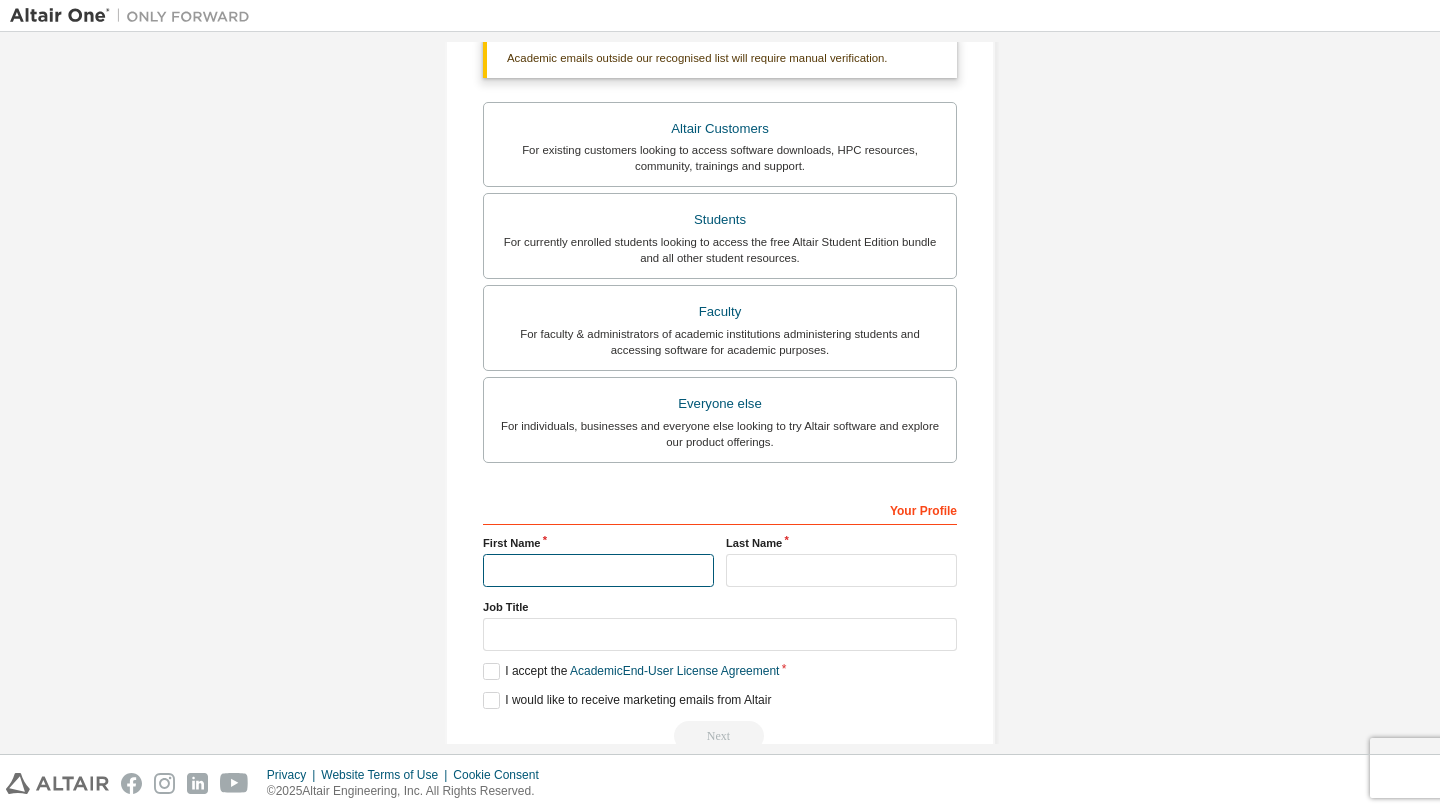 click at bounding box center [598, 570] 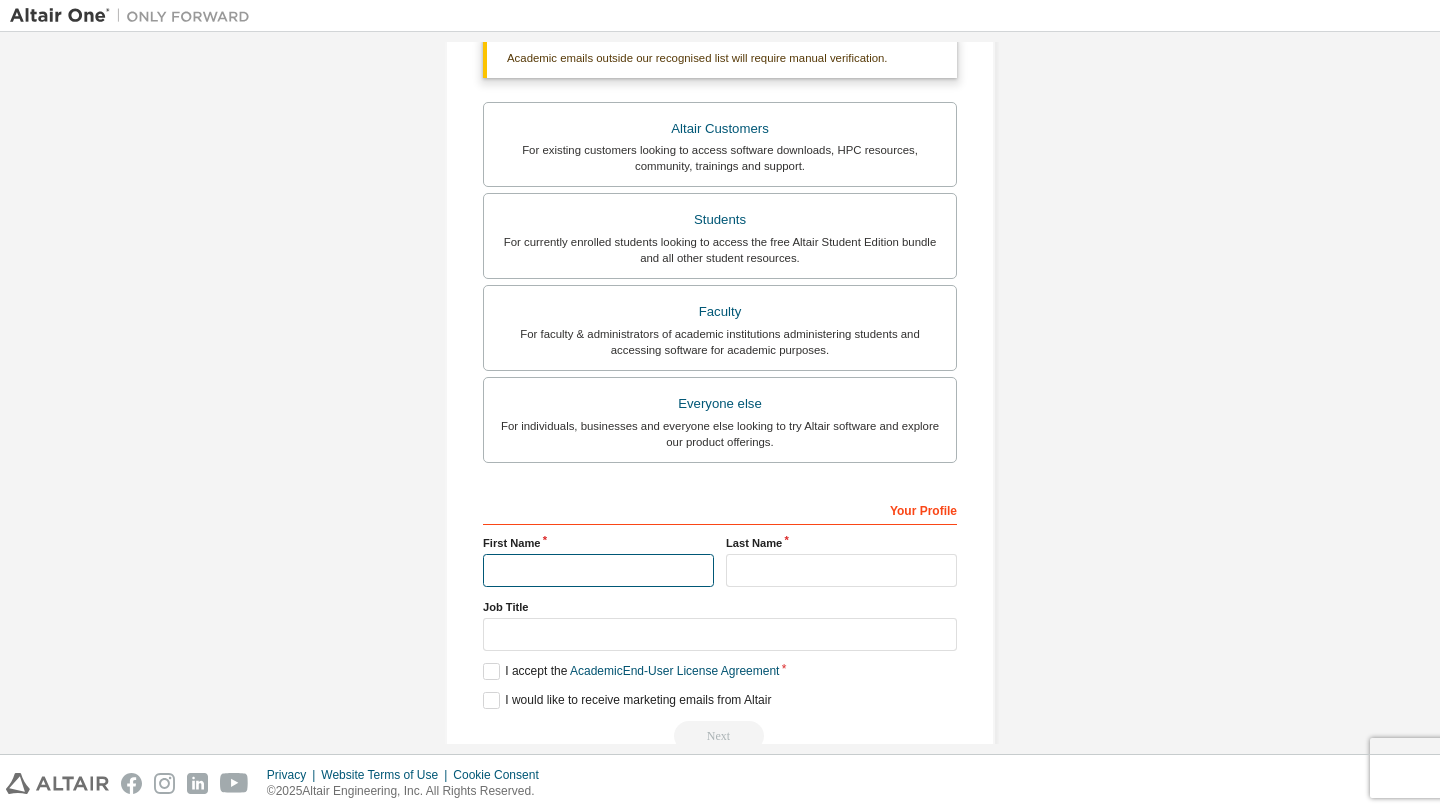 type on "***" 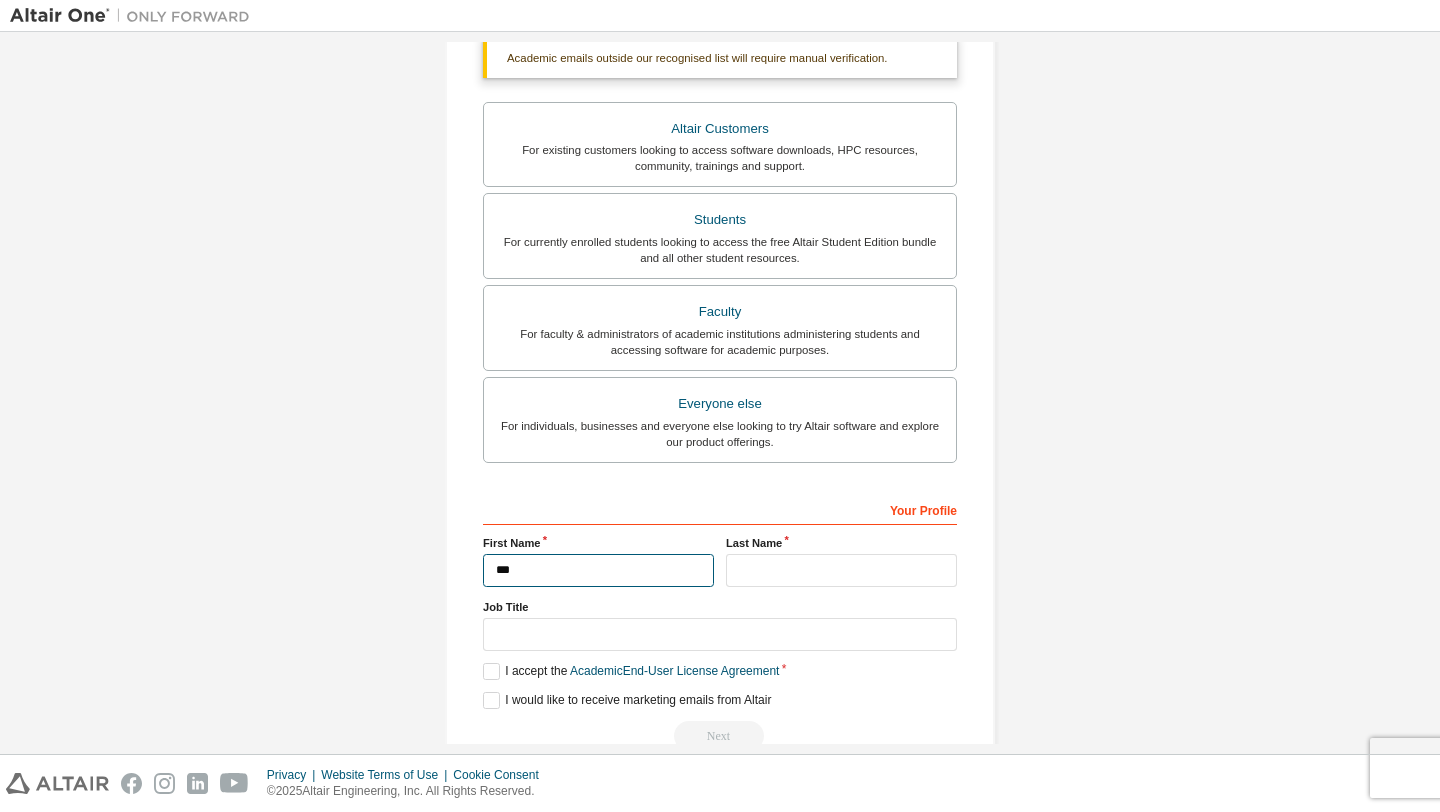 type on "**" 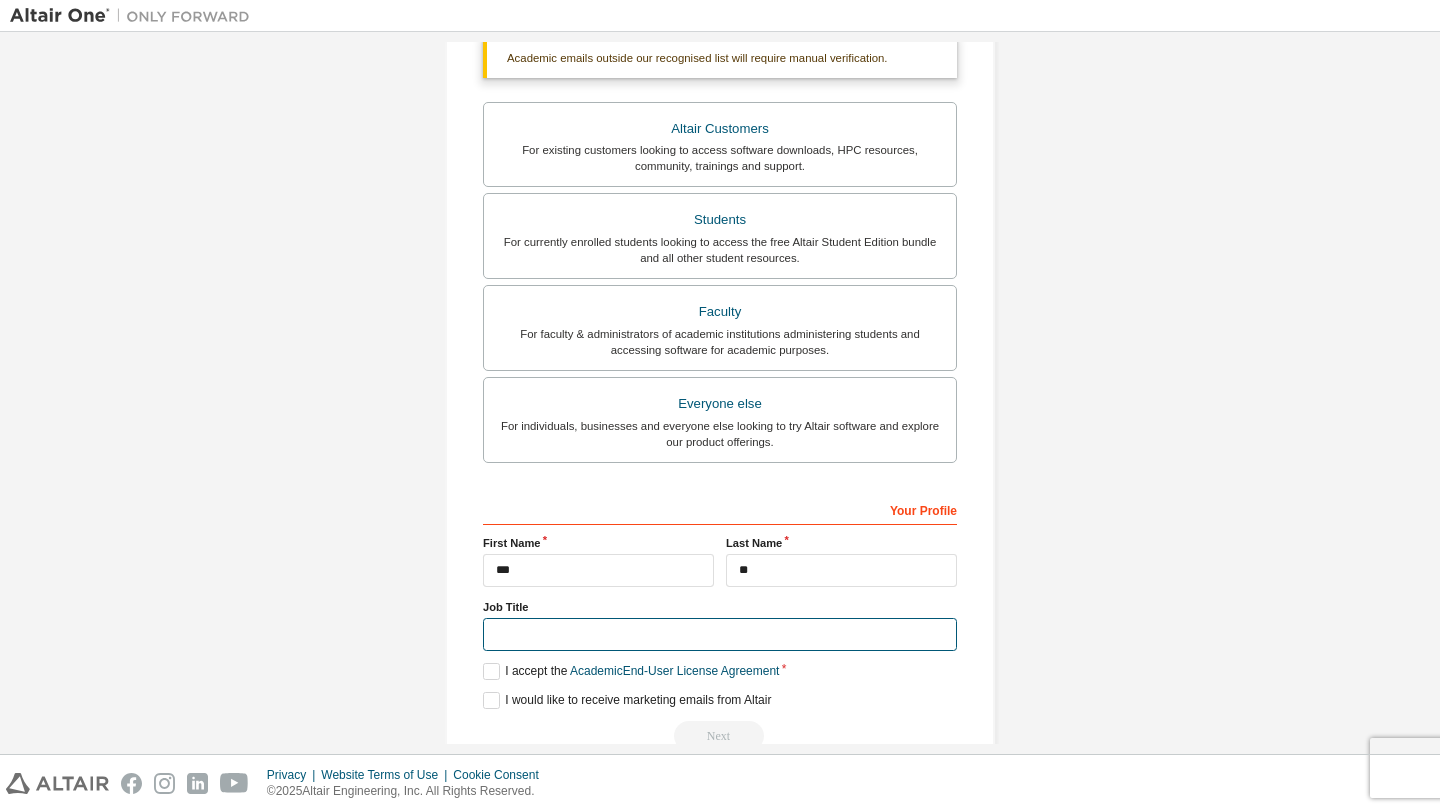 click at bounding box center (720, 634) 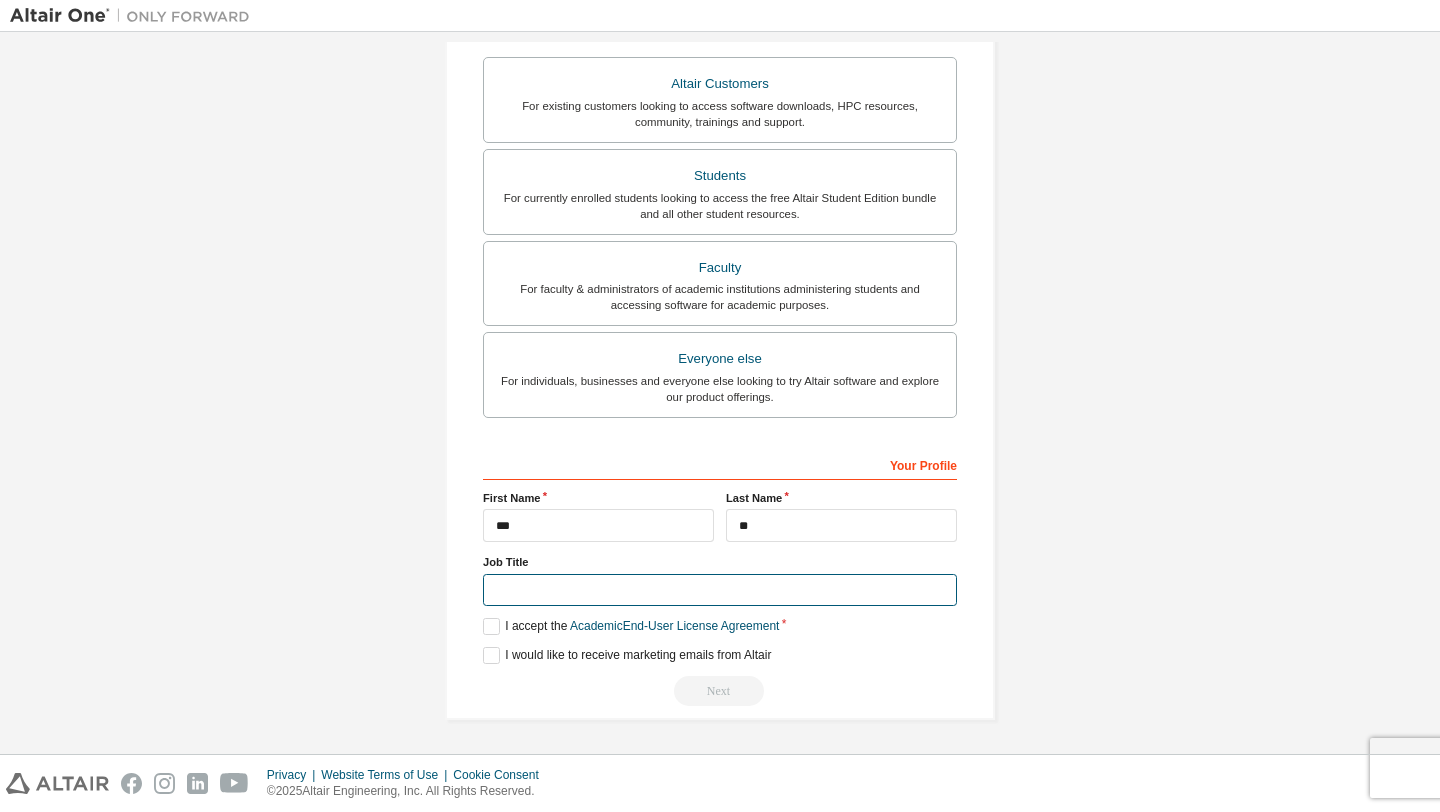 scroll, scrollTop: 357, scrollLeft: 0, axis: vertical 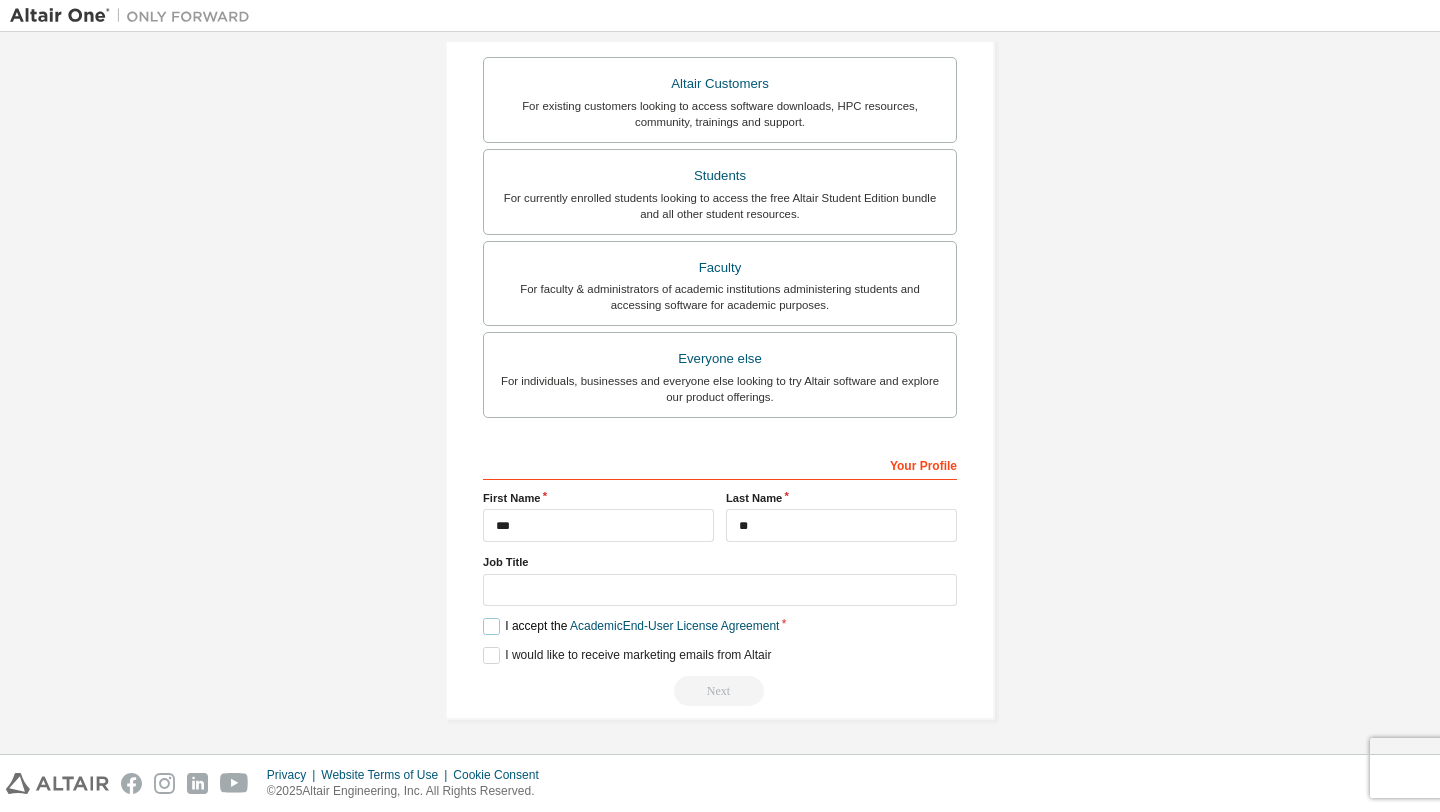 click on "I accept the   Academic   End-User License Agreement" at bounding box center (631, 626) 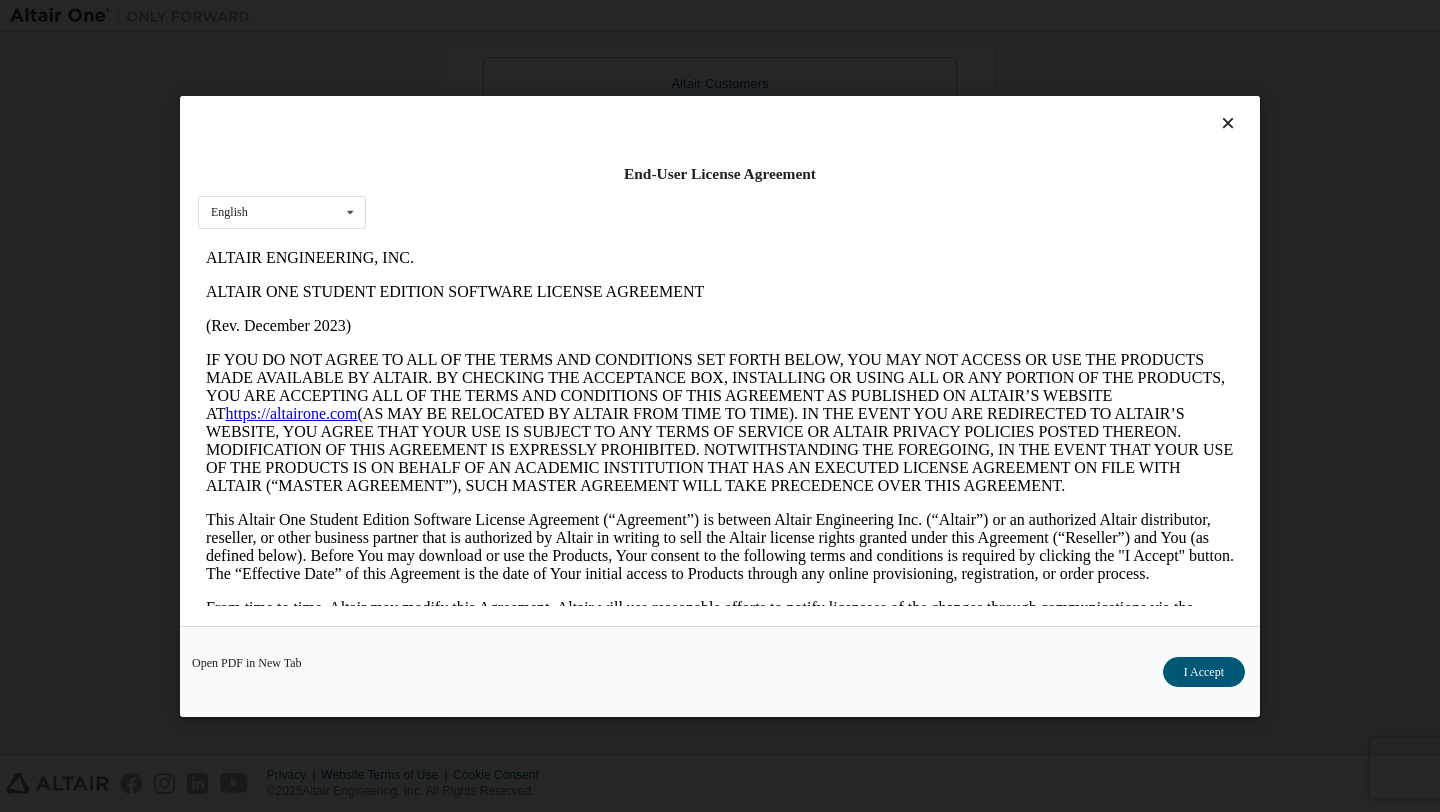 scroll, scrollTop: 0, scrollLeft: 0, axis: both 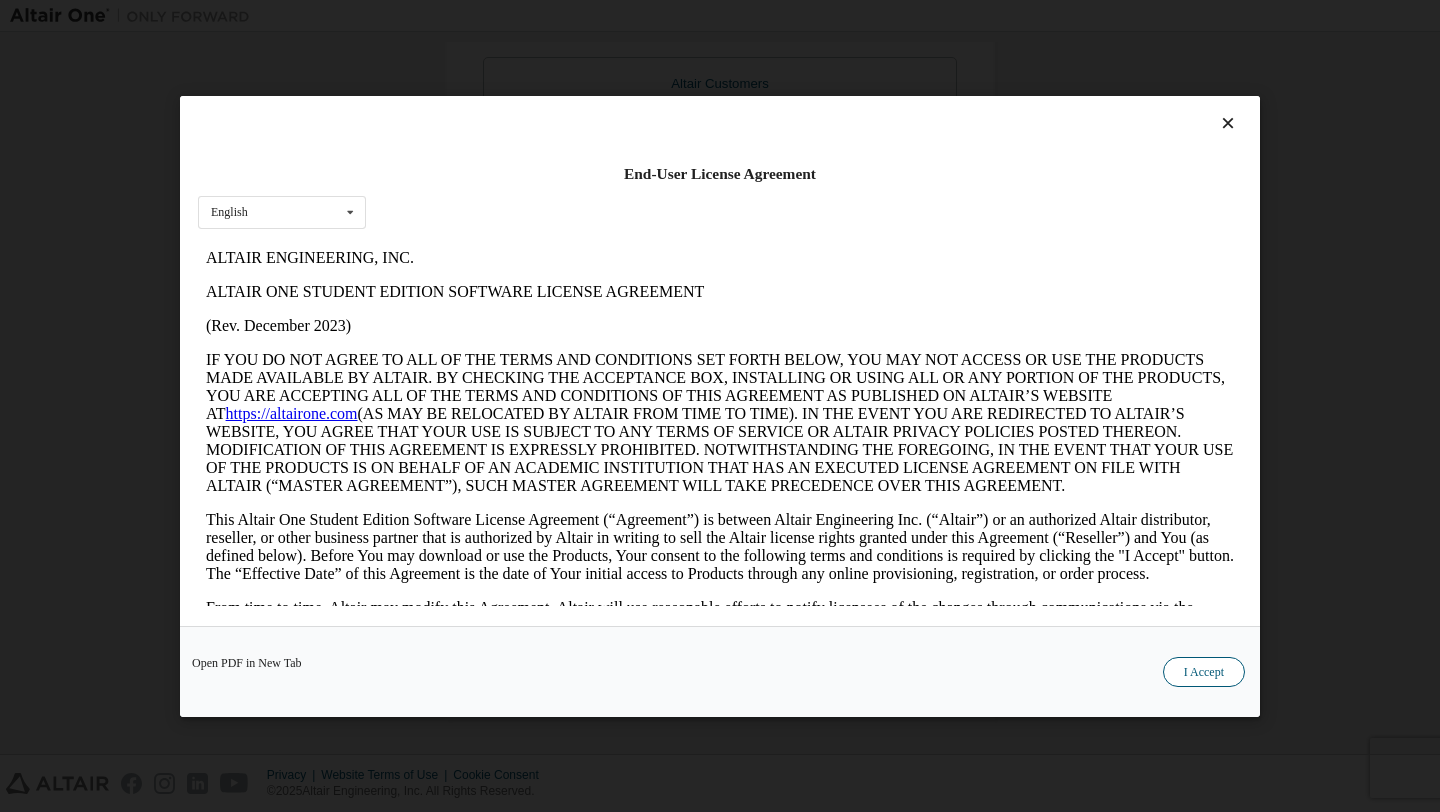 click on "I Accept" at bounding box center (1204, 671) 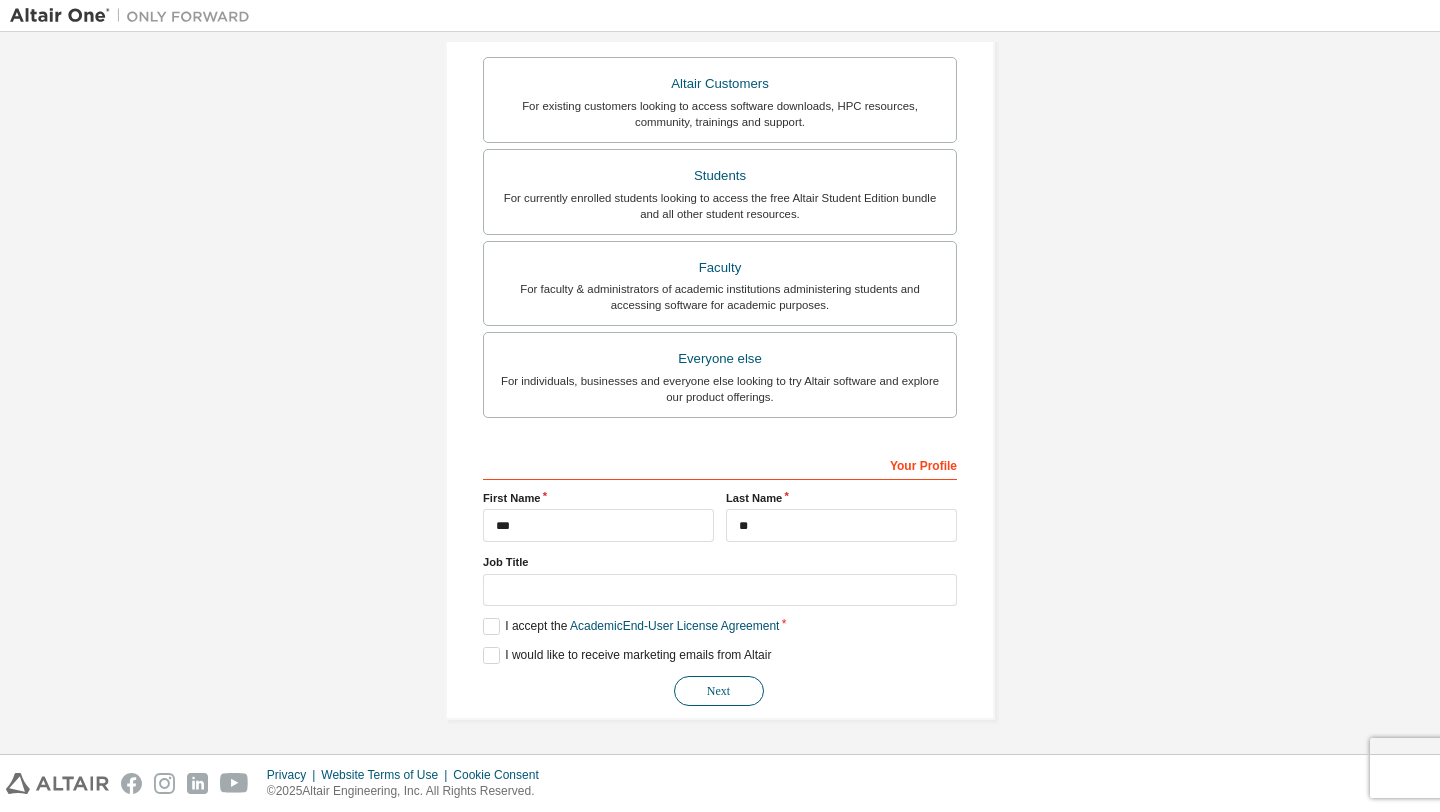 click on "Next" at bounding box center (719, 691) 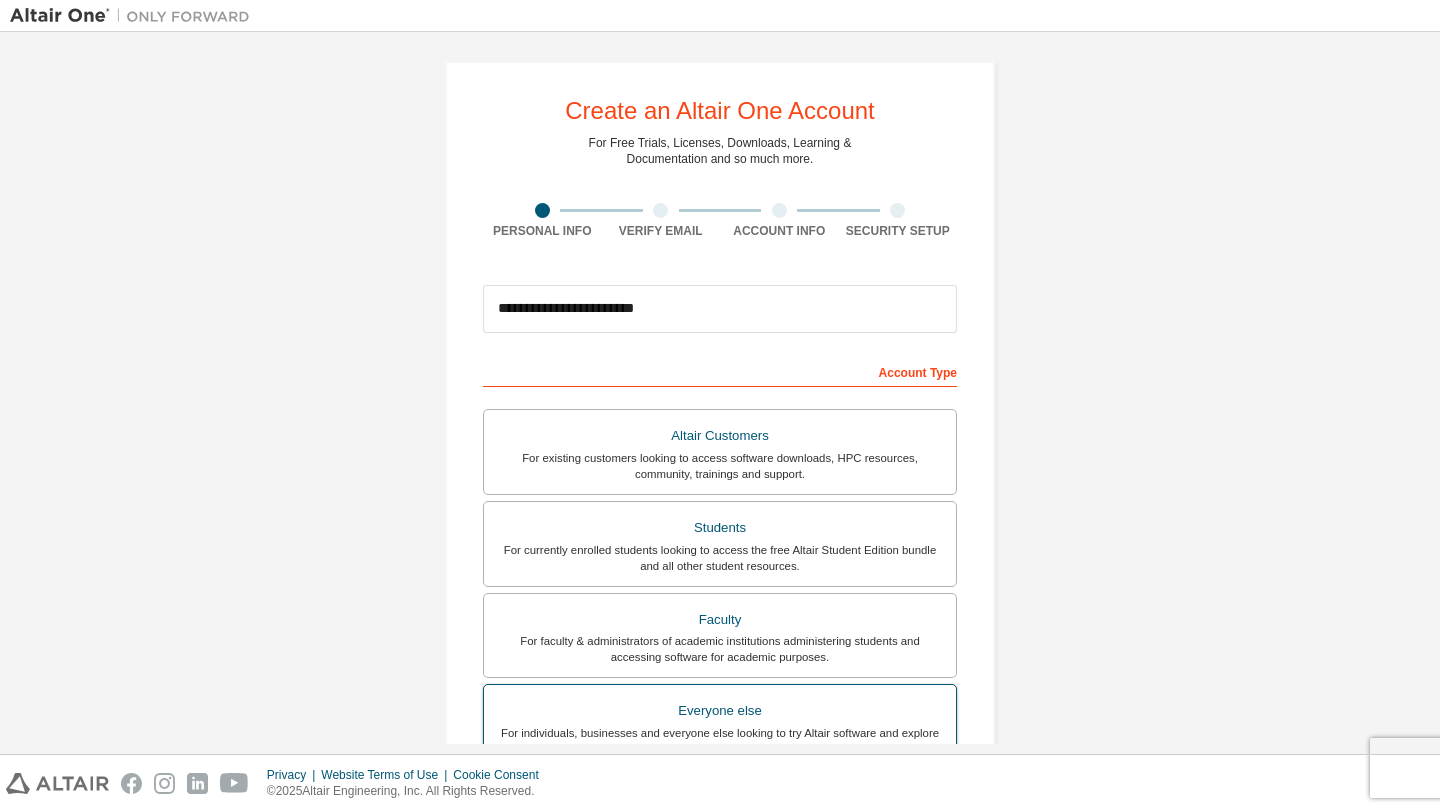 scroll, scrollTop: 0, scrollLeft: 0, axis: both 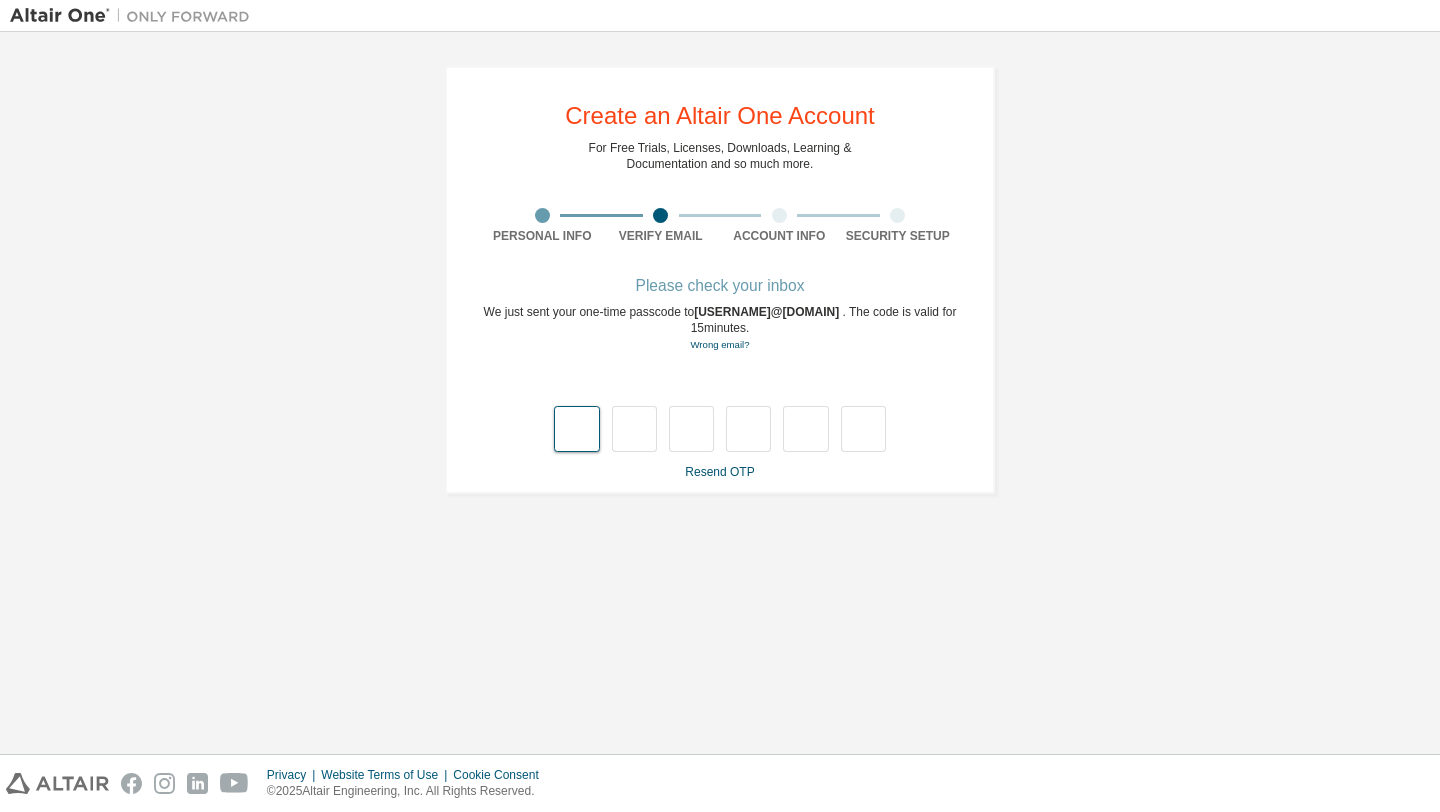 type on "*" 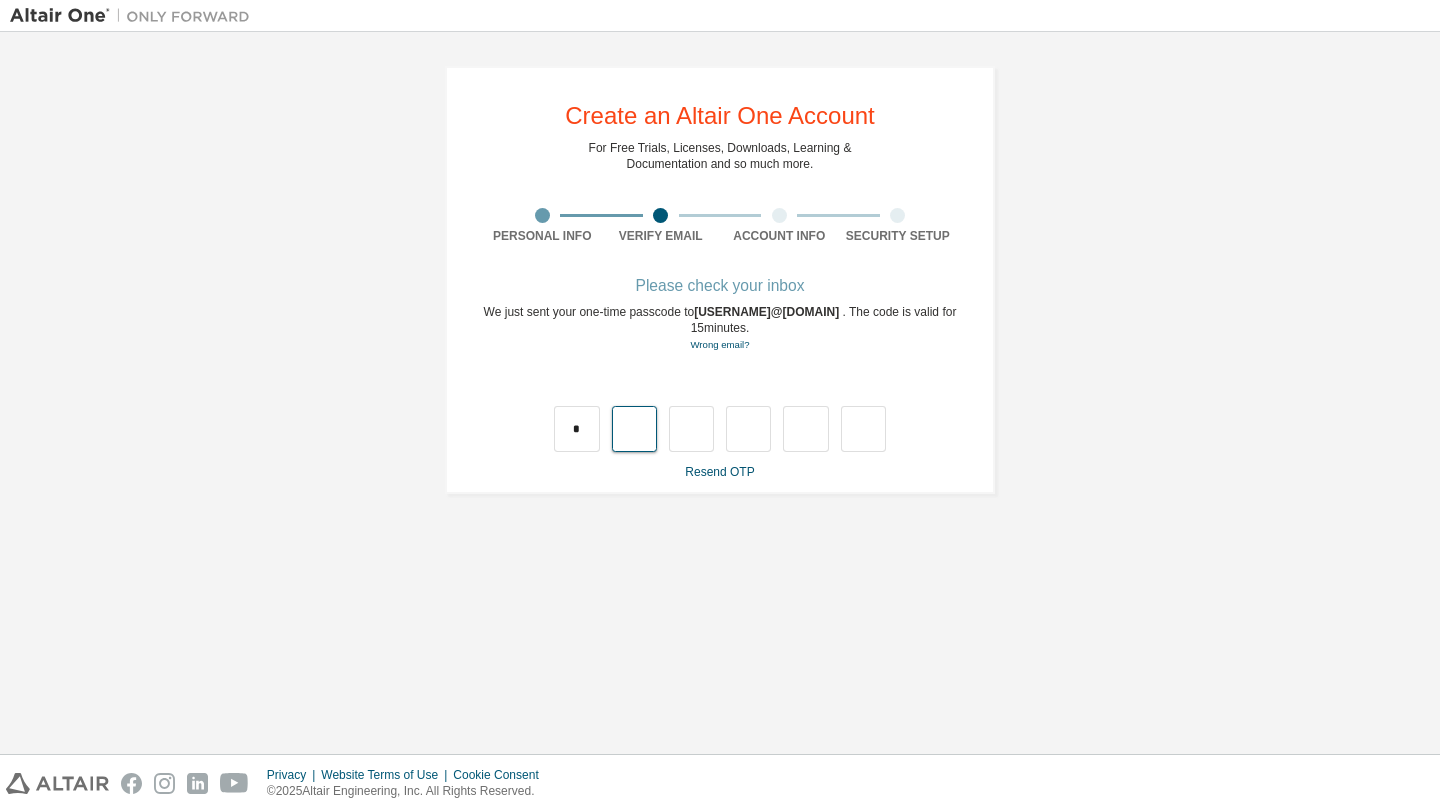 type on "*" 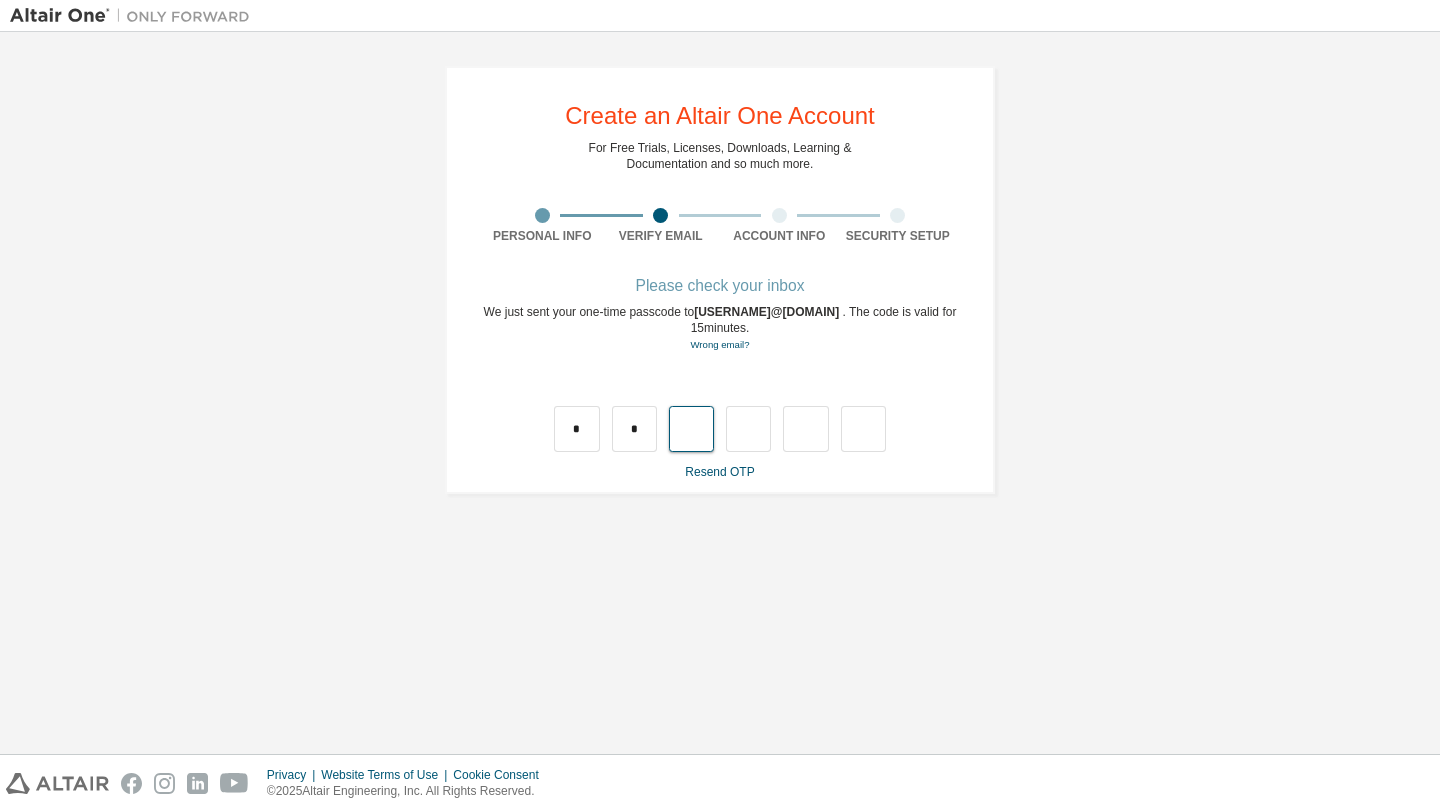 type on "*" 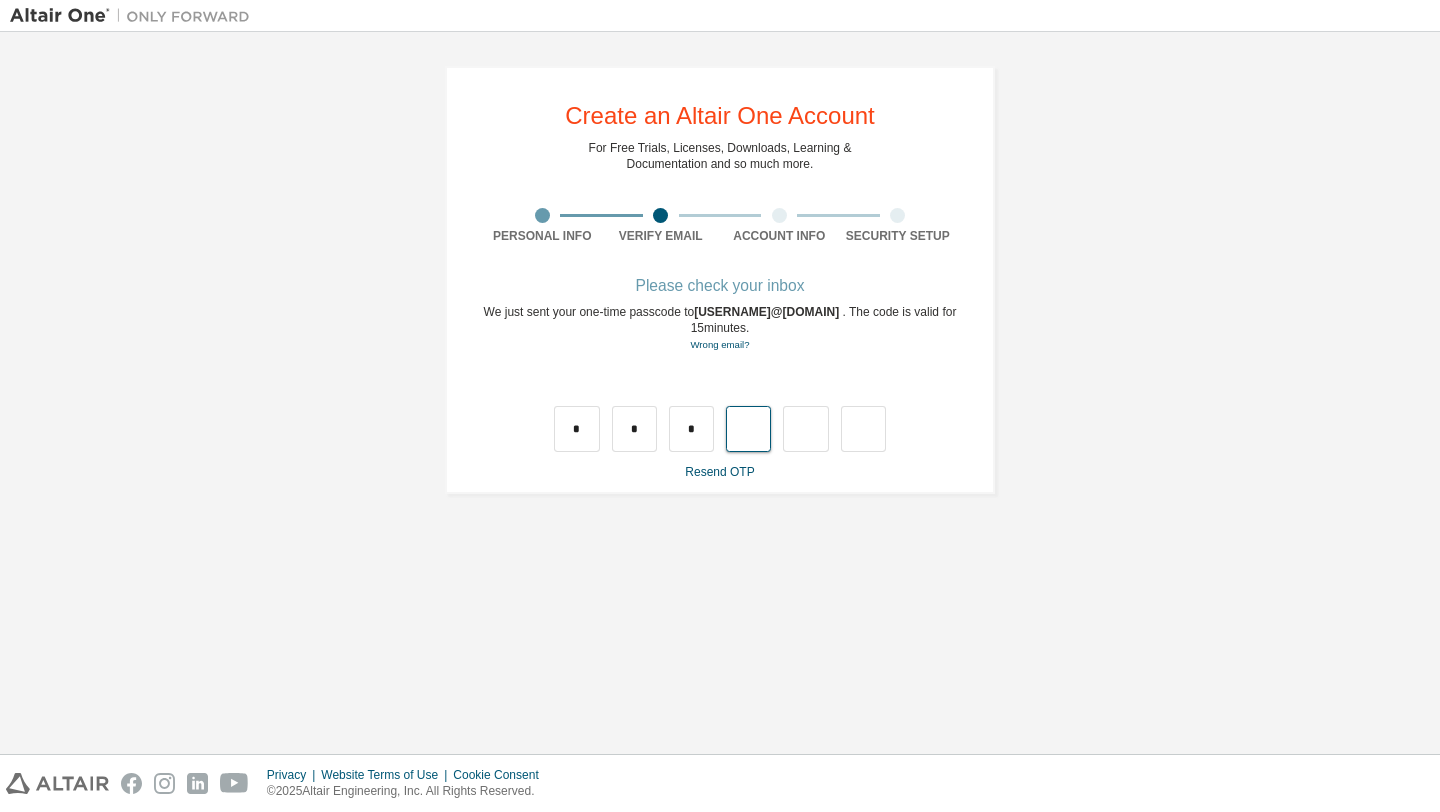 type on "*" 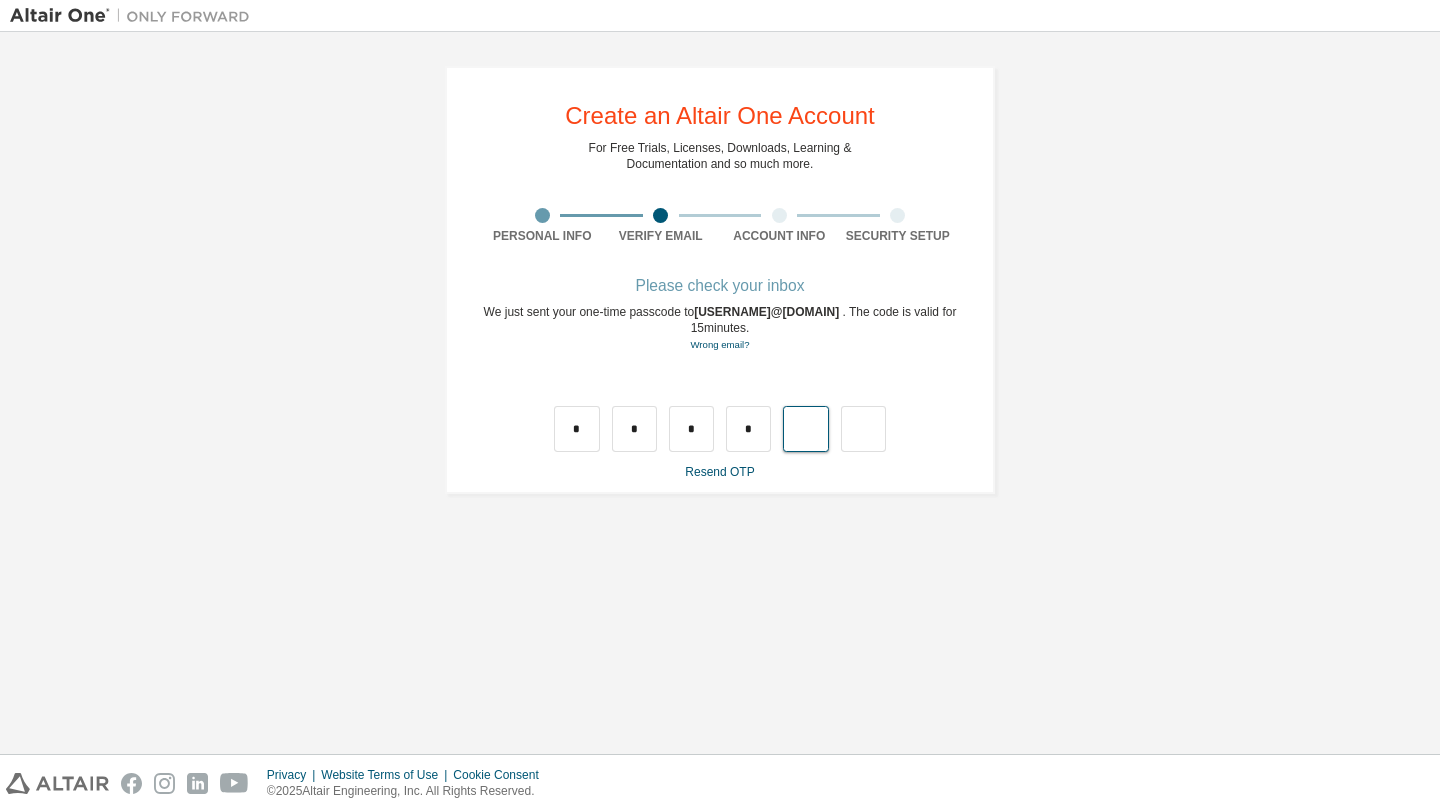 type on "*" 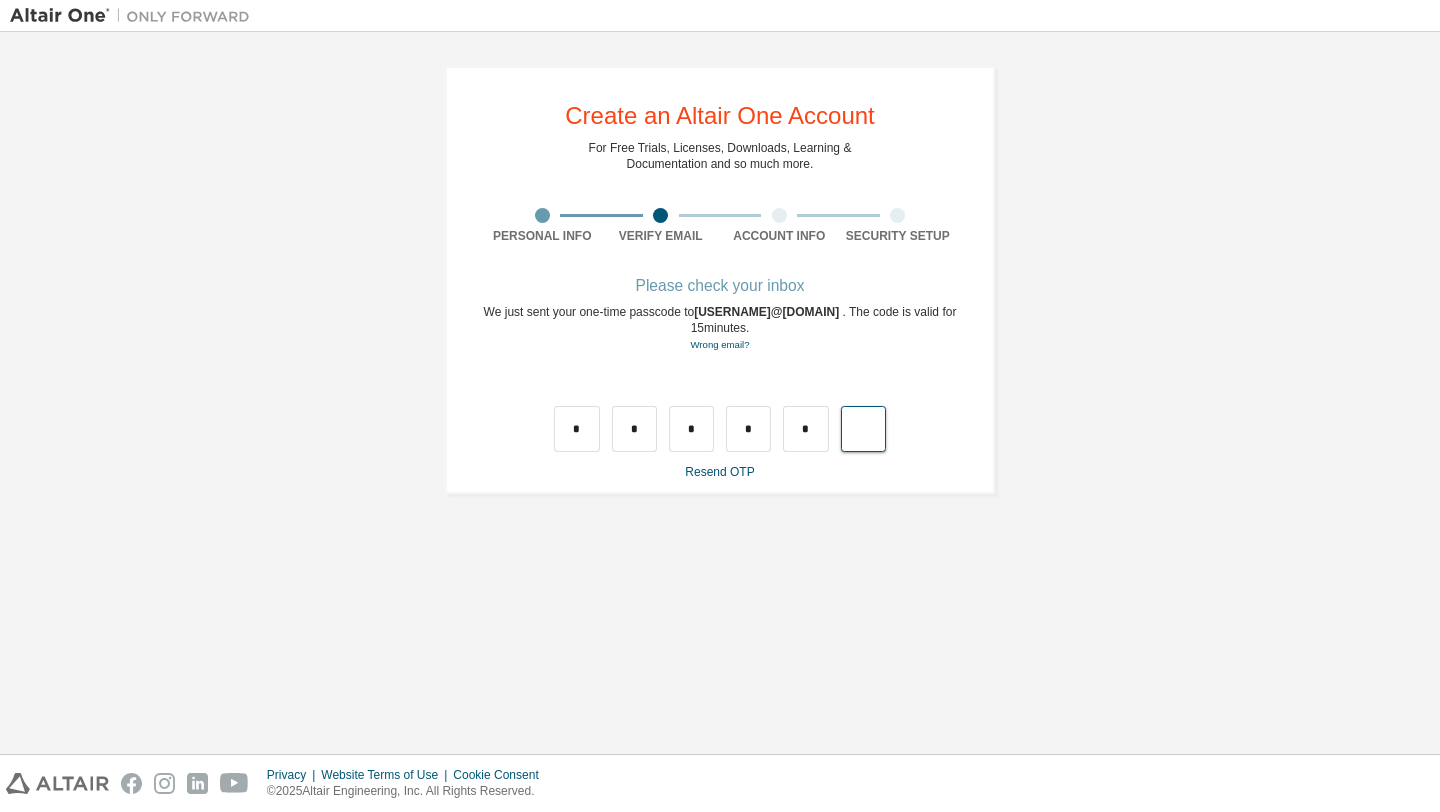 type on "*" 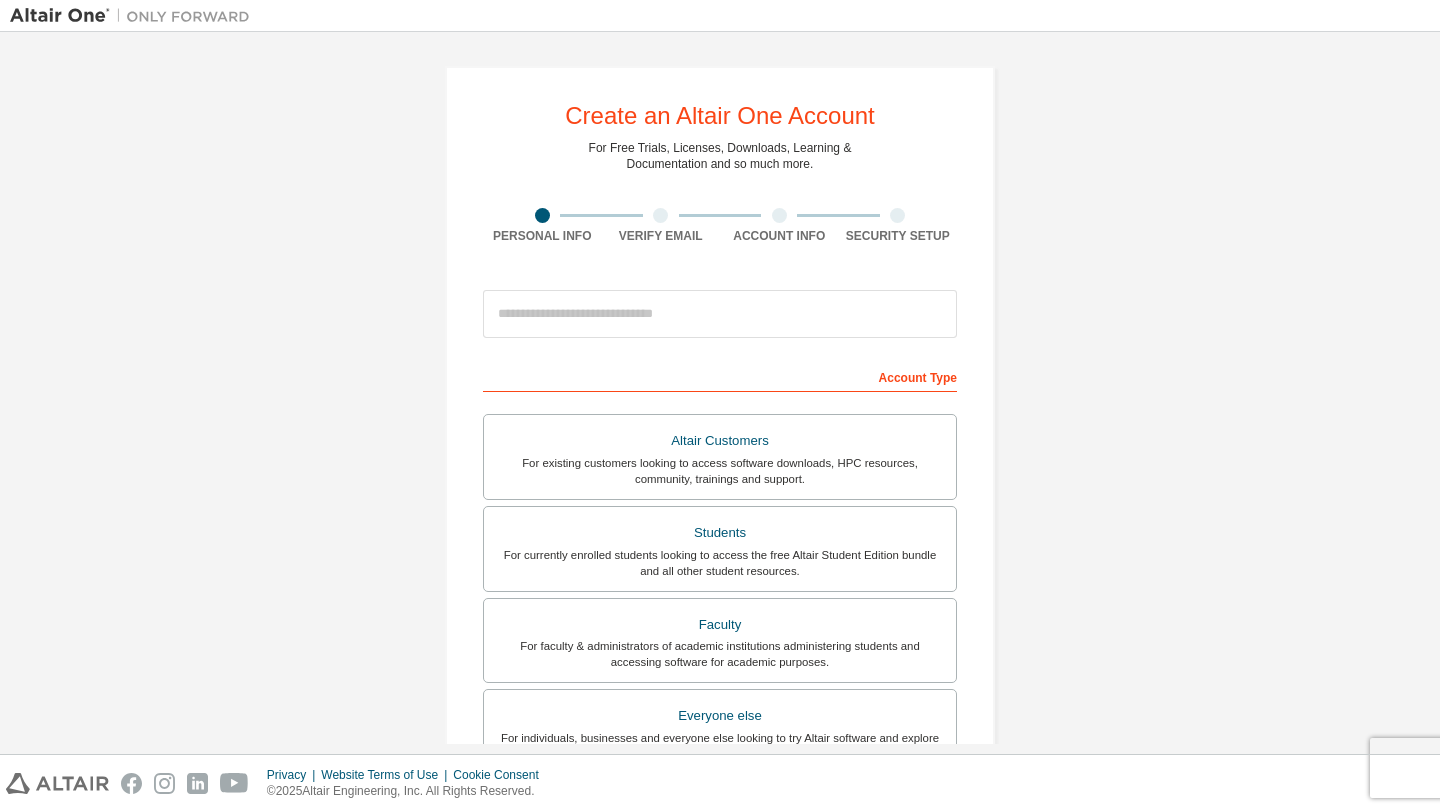 scroll, scrollTop: 0, scrollLeft: 0, axis: both 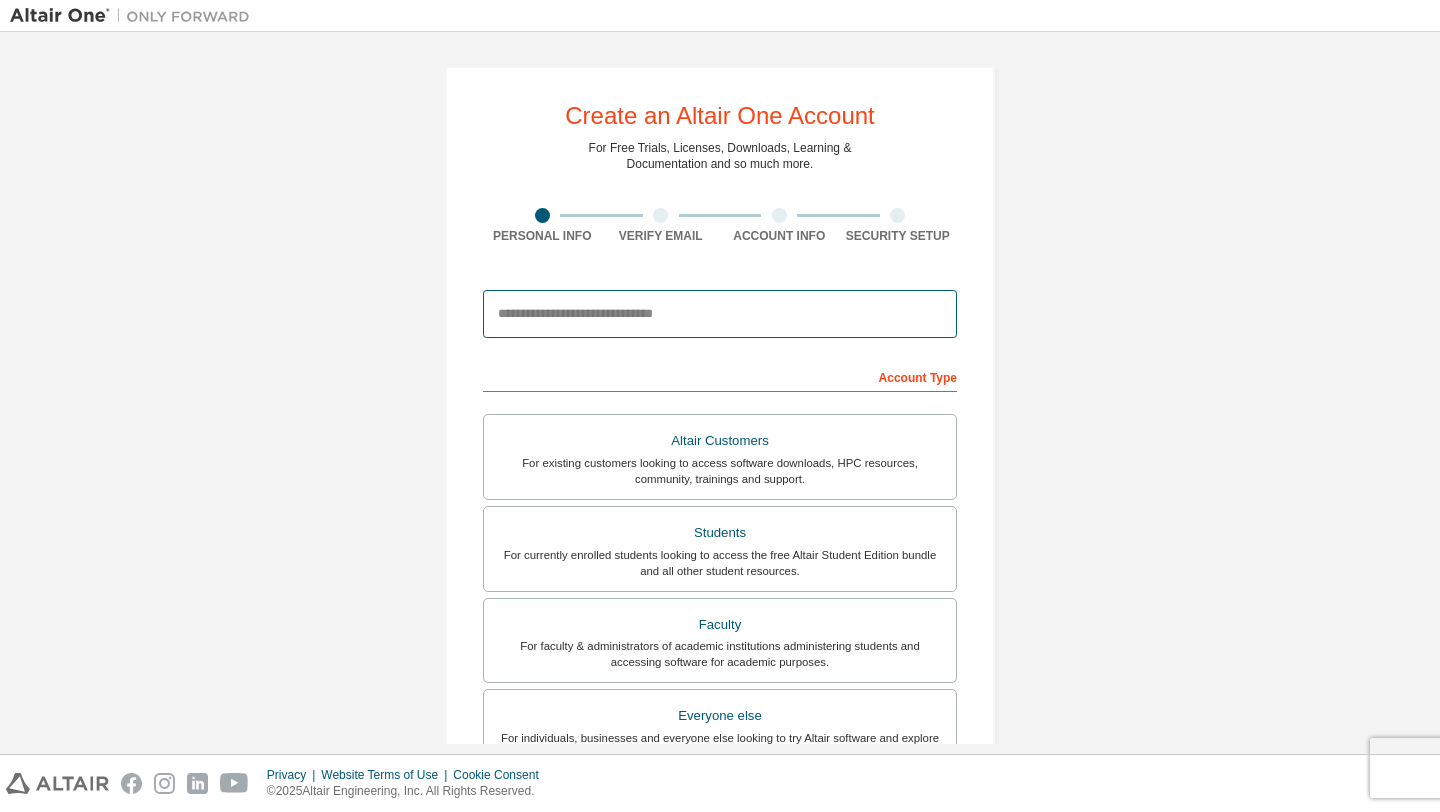 click at bounding box center [720, 314] 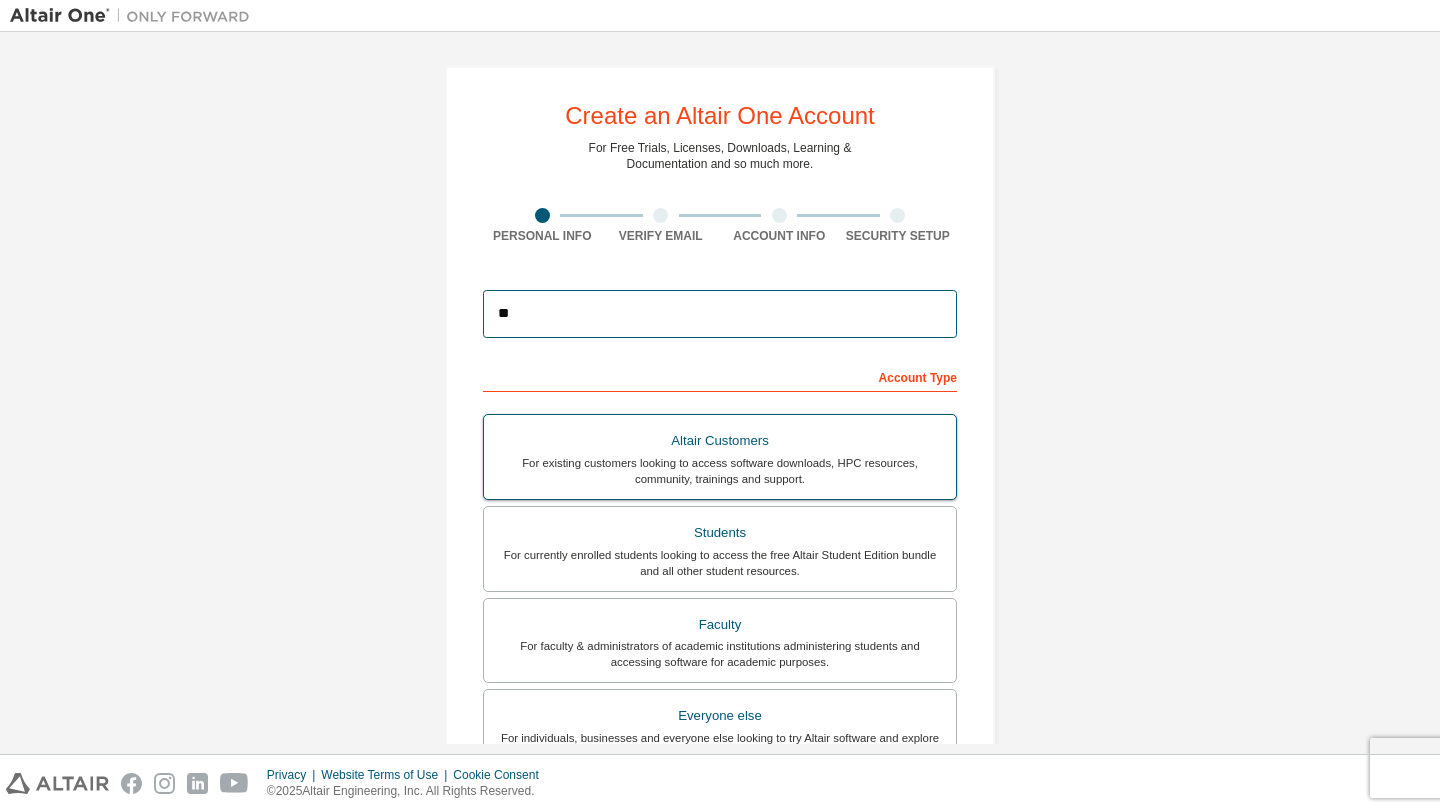 type on "**********" 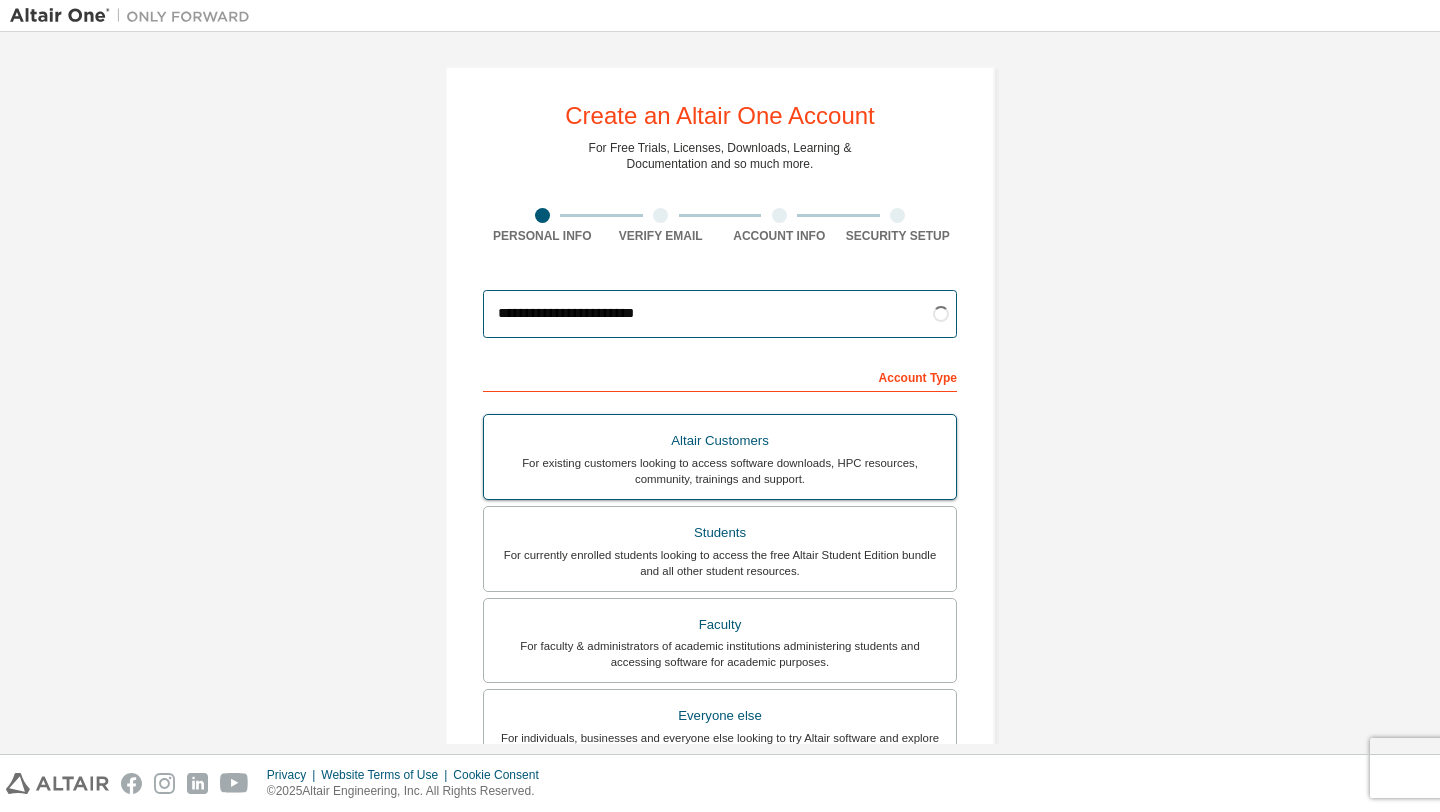 scroll, scrollTop: 171, scrollLeft: 0, axis: vertical 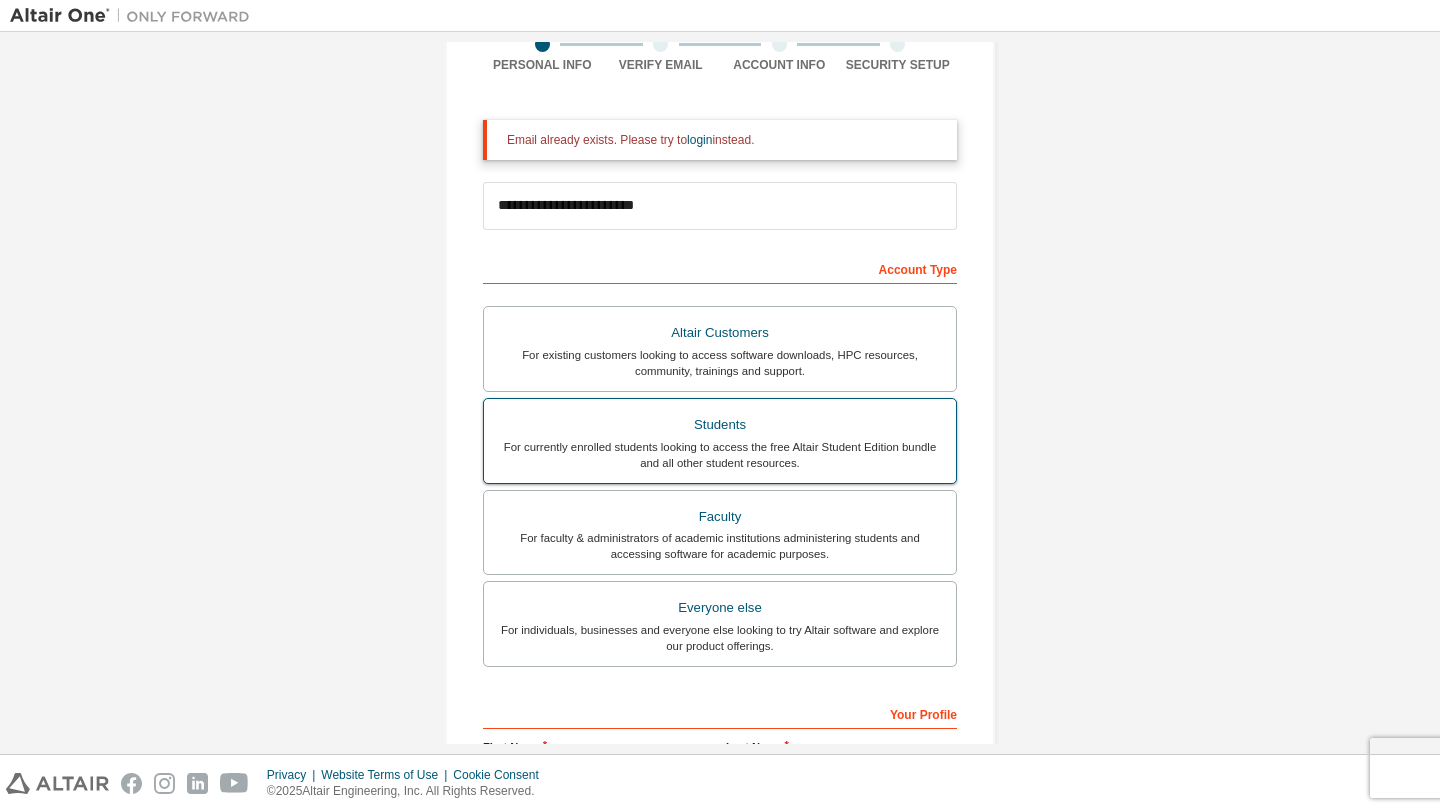 click on "For currently enrolled students looking to access the free Altair Student Edition bundle and all other student resources." at bounding box center [720, 455] 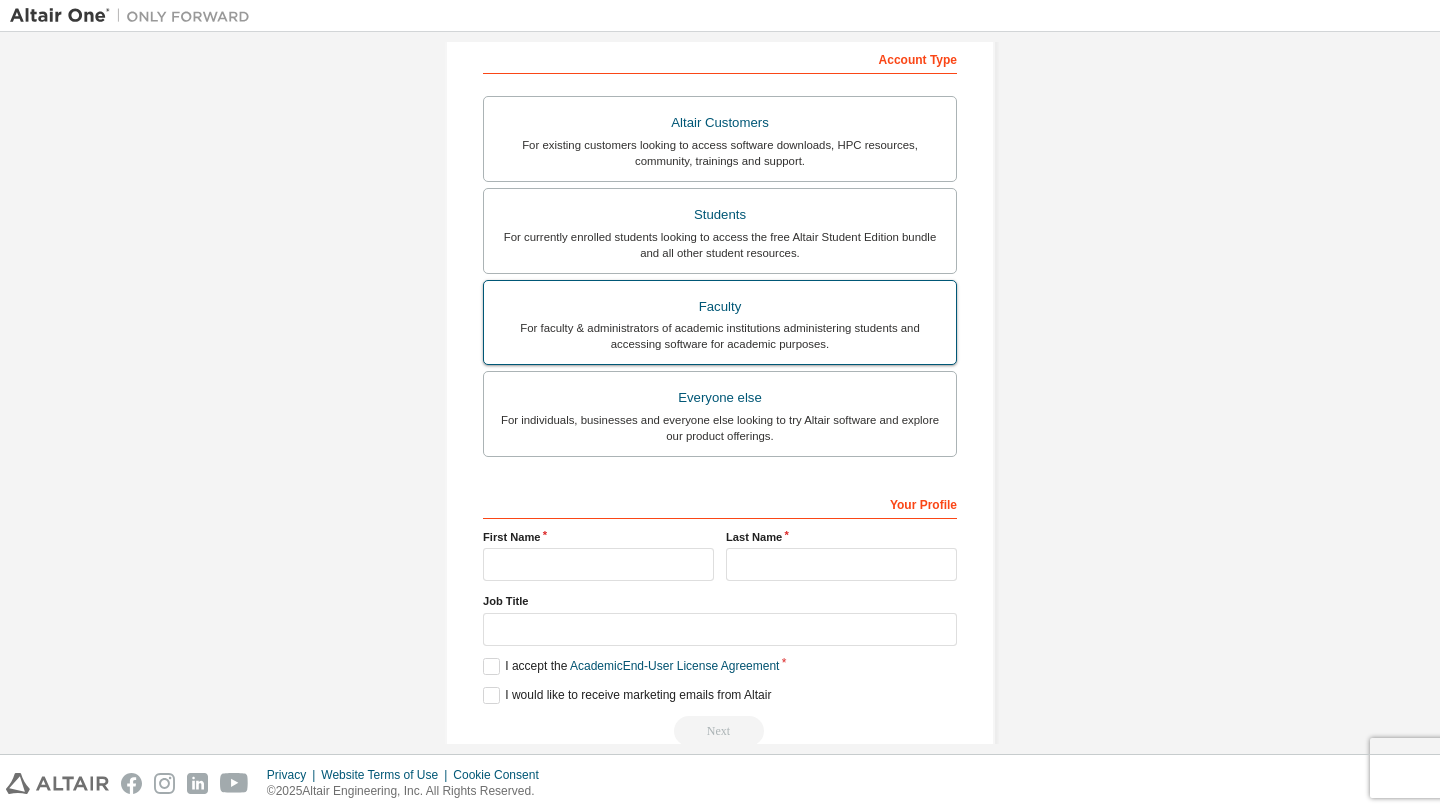 scroll, scrollTop: 420, scrollLeft: 0, axis: vertical 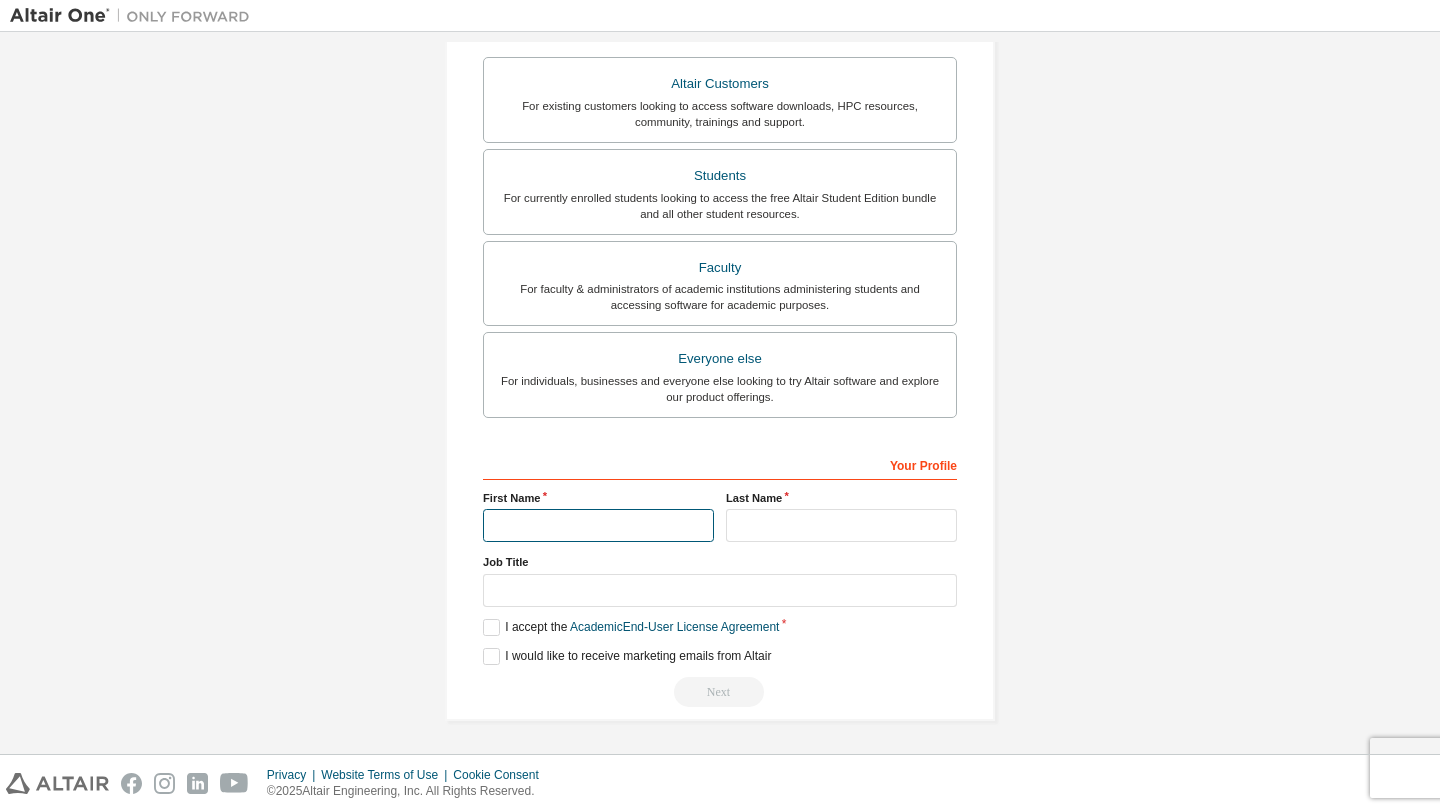 click at bounding box center (598, 525) 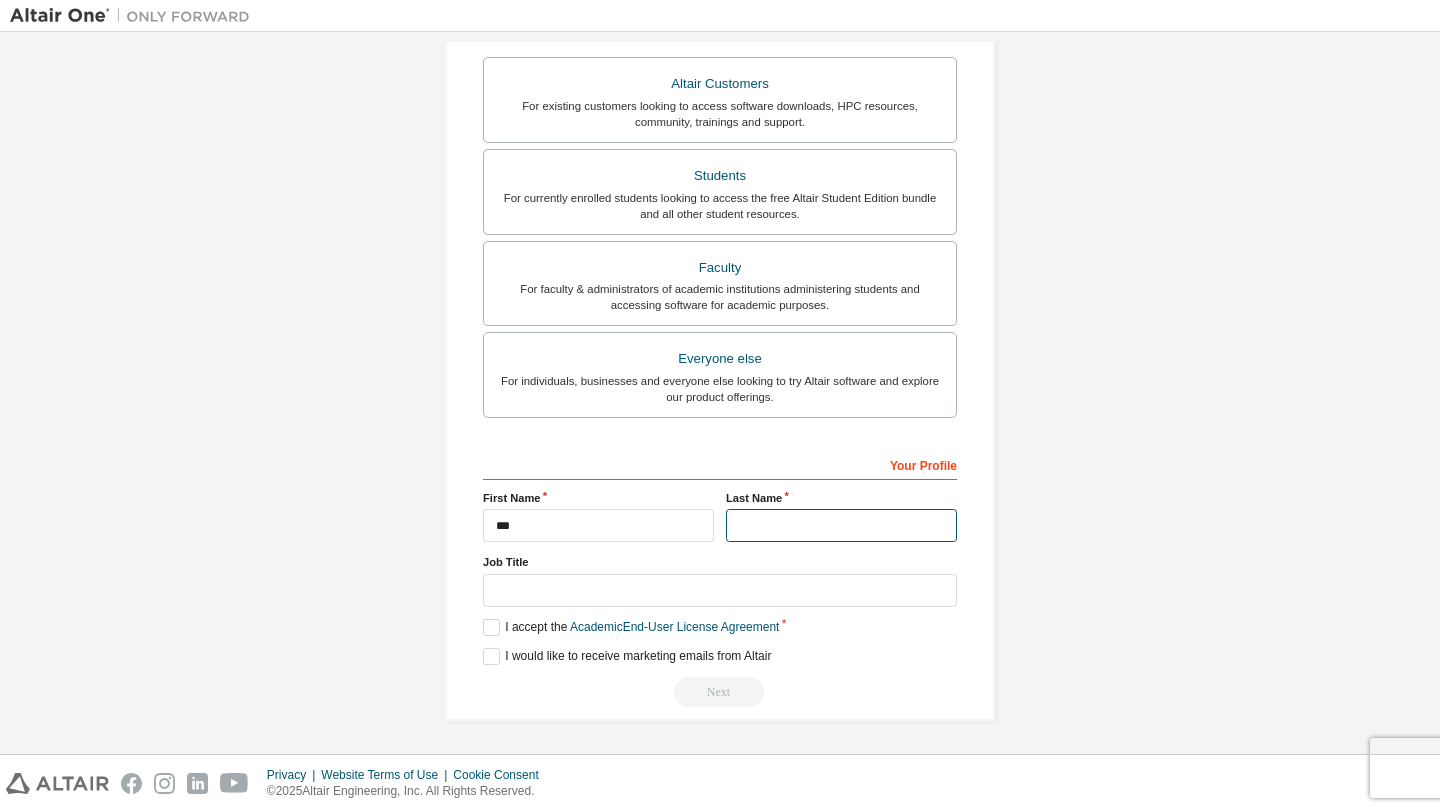 type on "**" 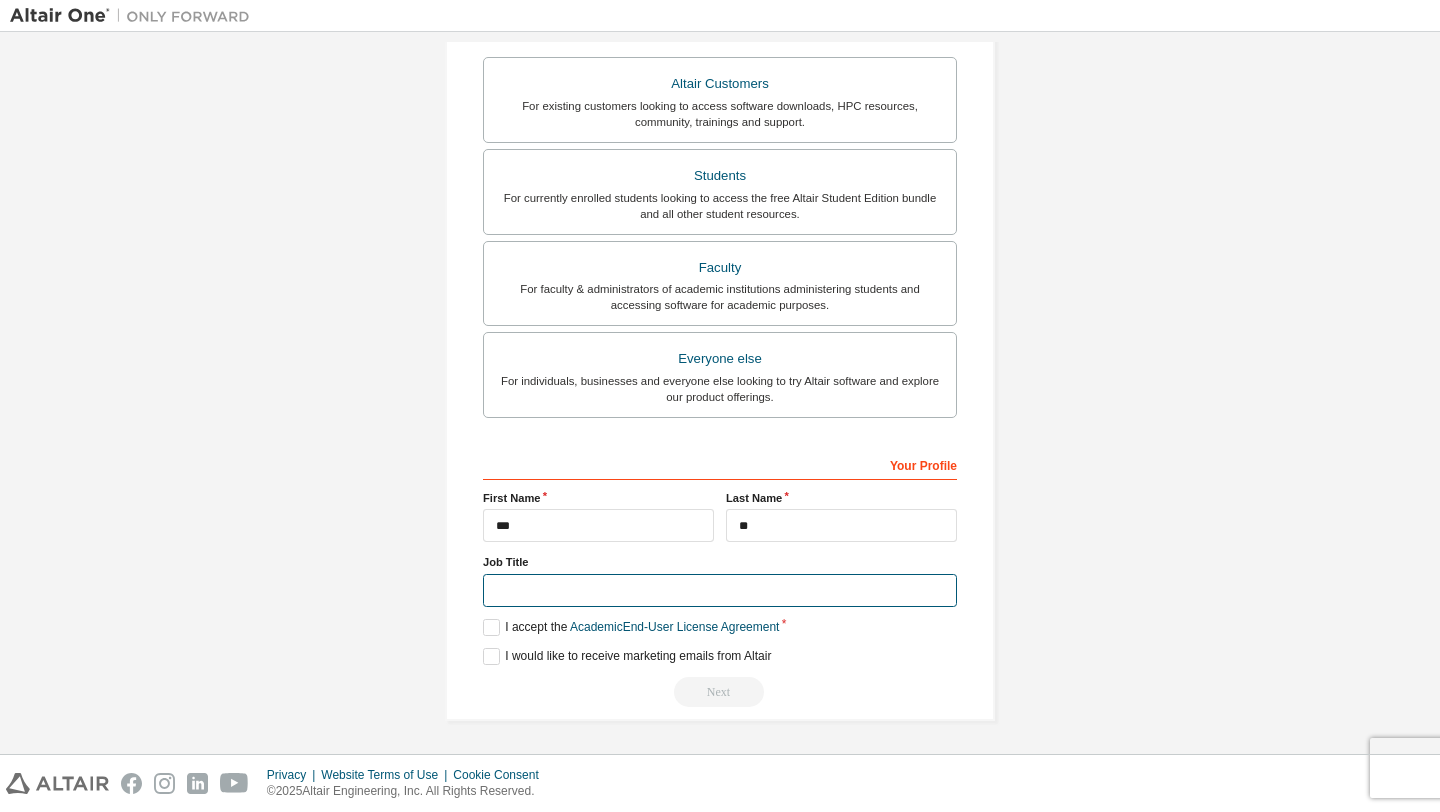 click at bounding box center (720, 590) 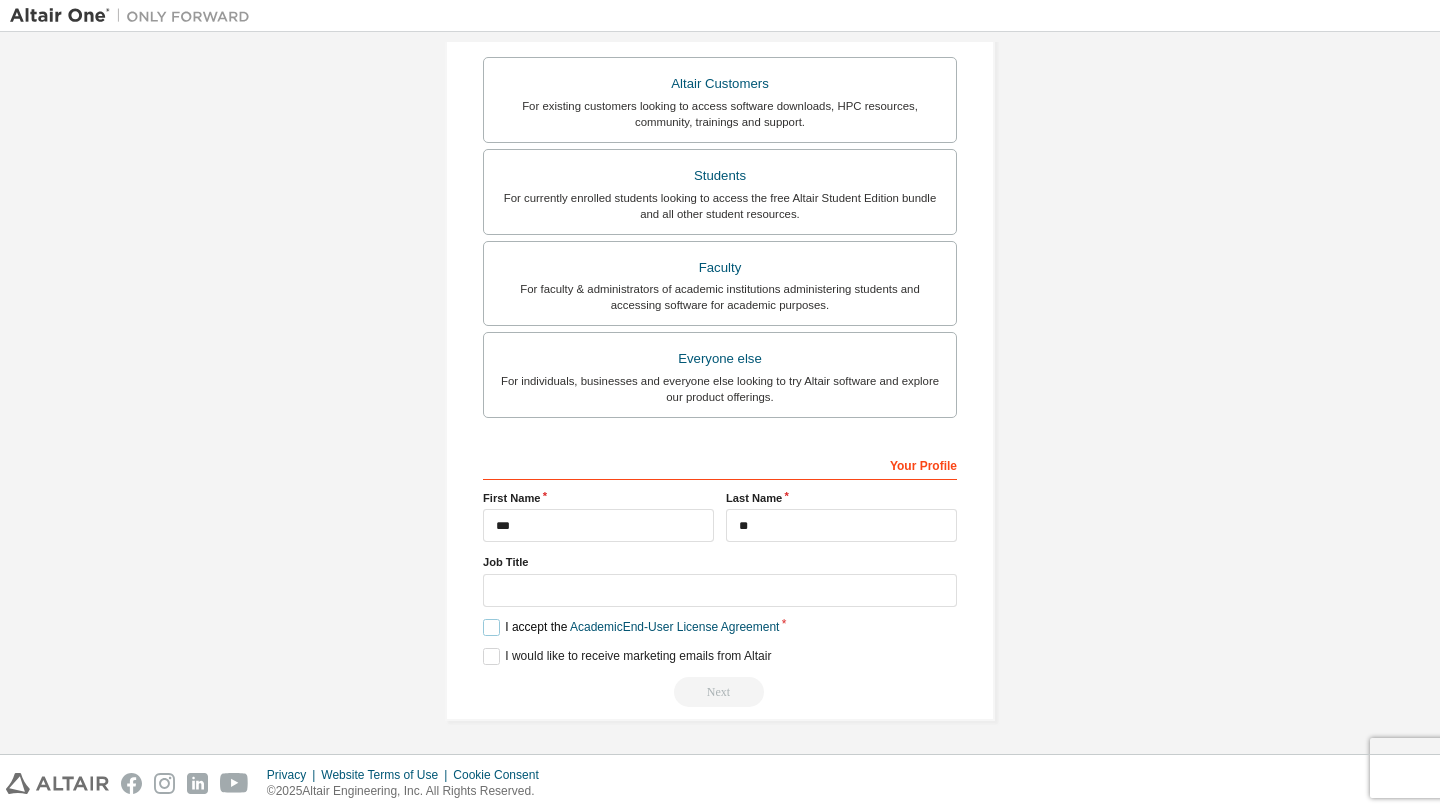 click on "I accept the   Academic   End-User License Agreement" at bounding box center [631, 627] 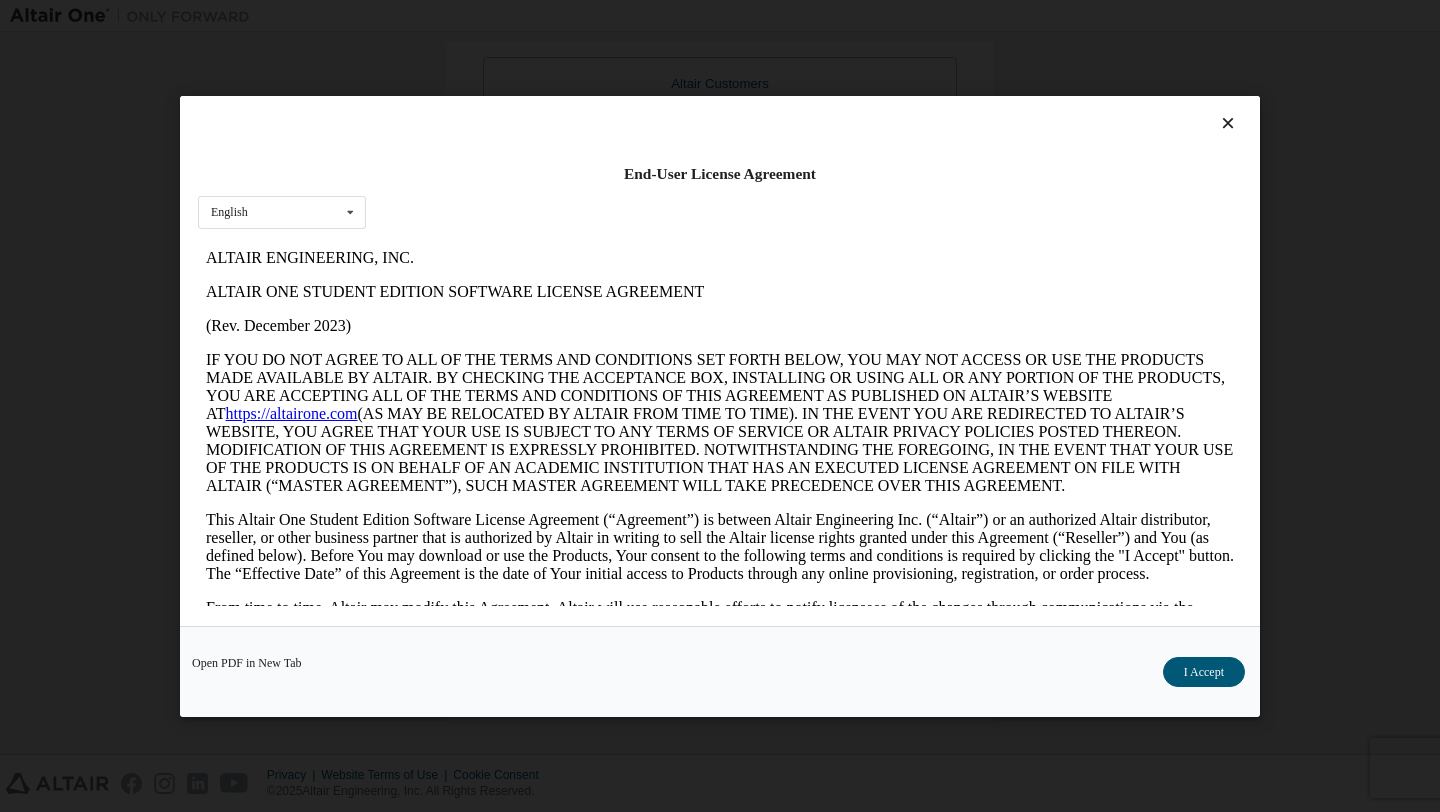 scroll, scrollTop: 0, scrollLeft: 0, axis: both 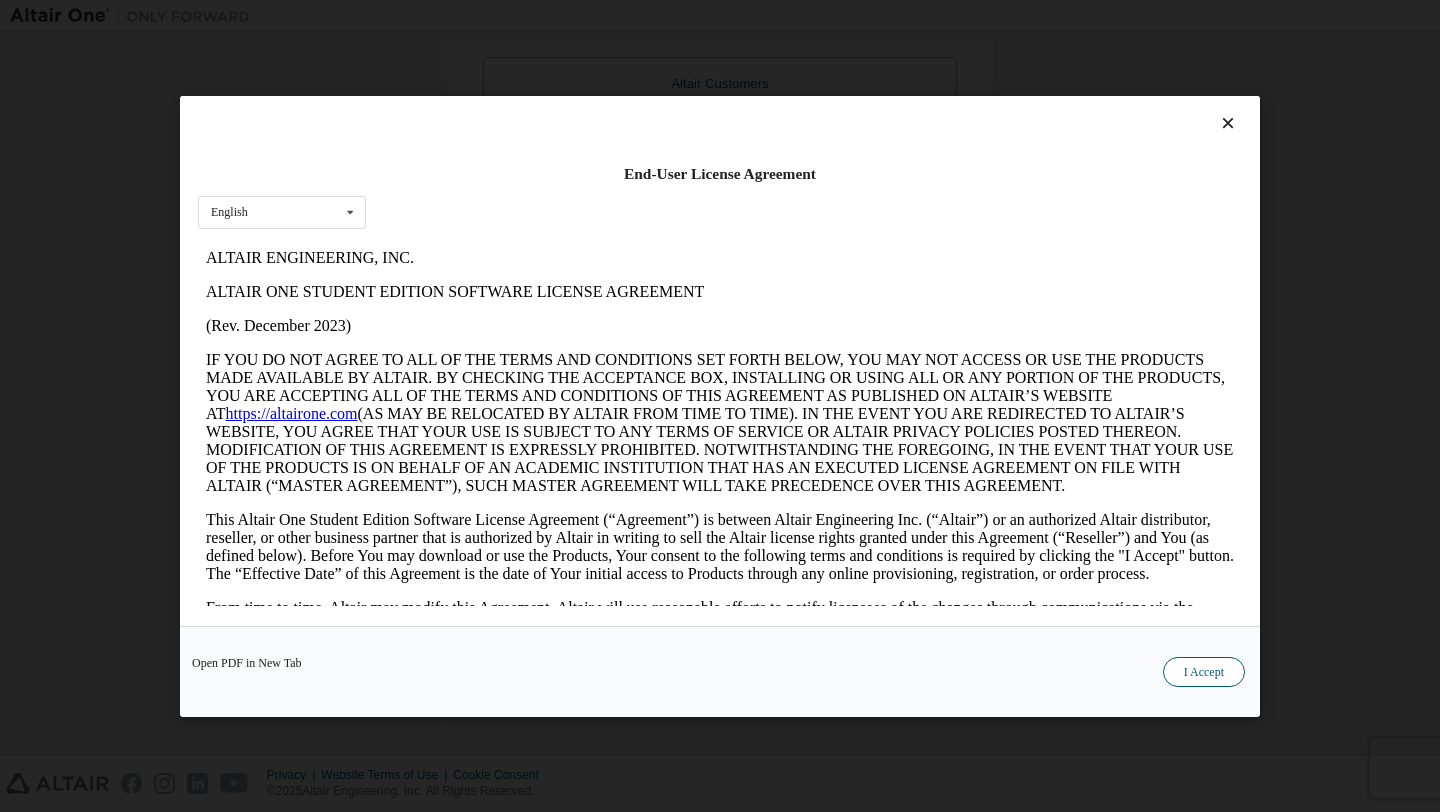 click on "I Accept" at bounding box center [1204, 671] 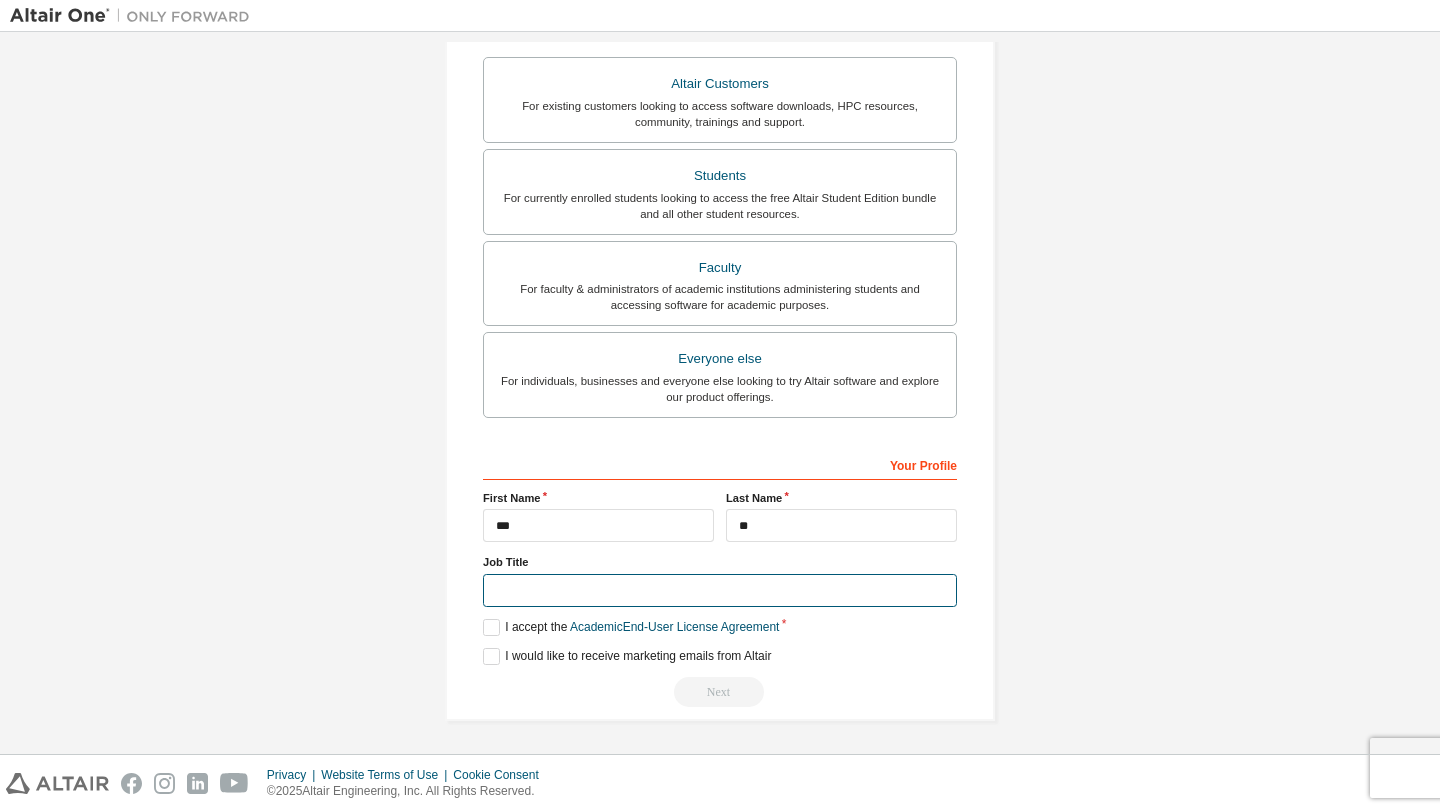 click at bounding box center (720, 590) 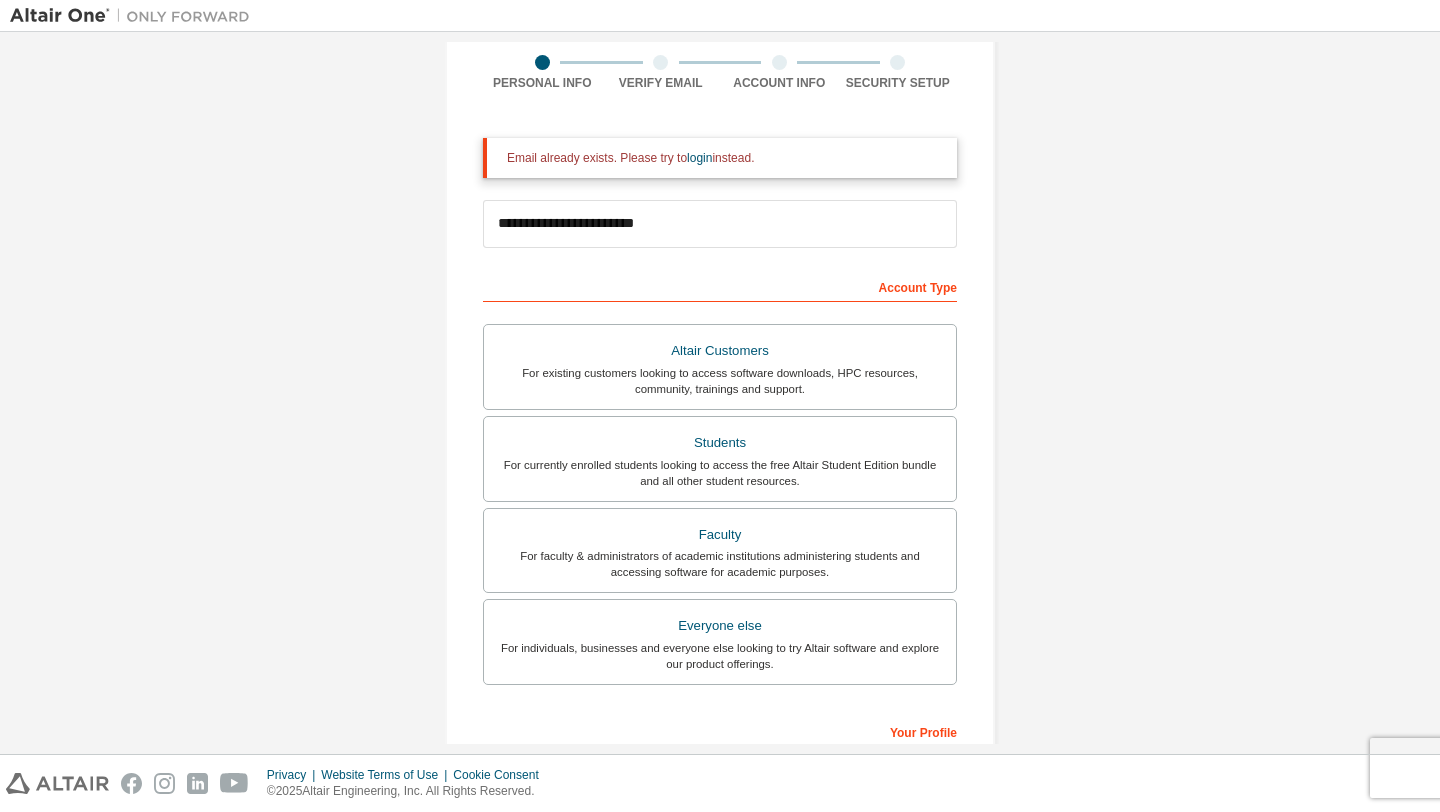 scroll, scrollTop: 103, scrollLeft: 0, axis: vertical 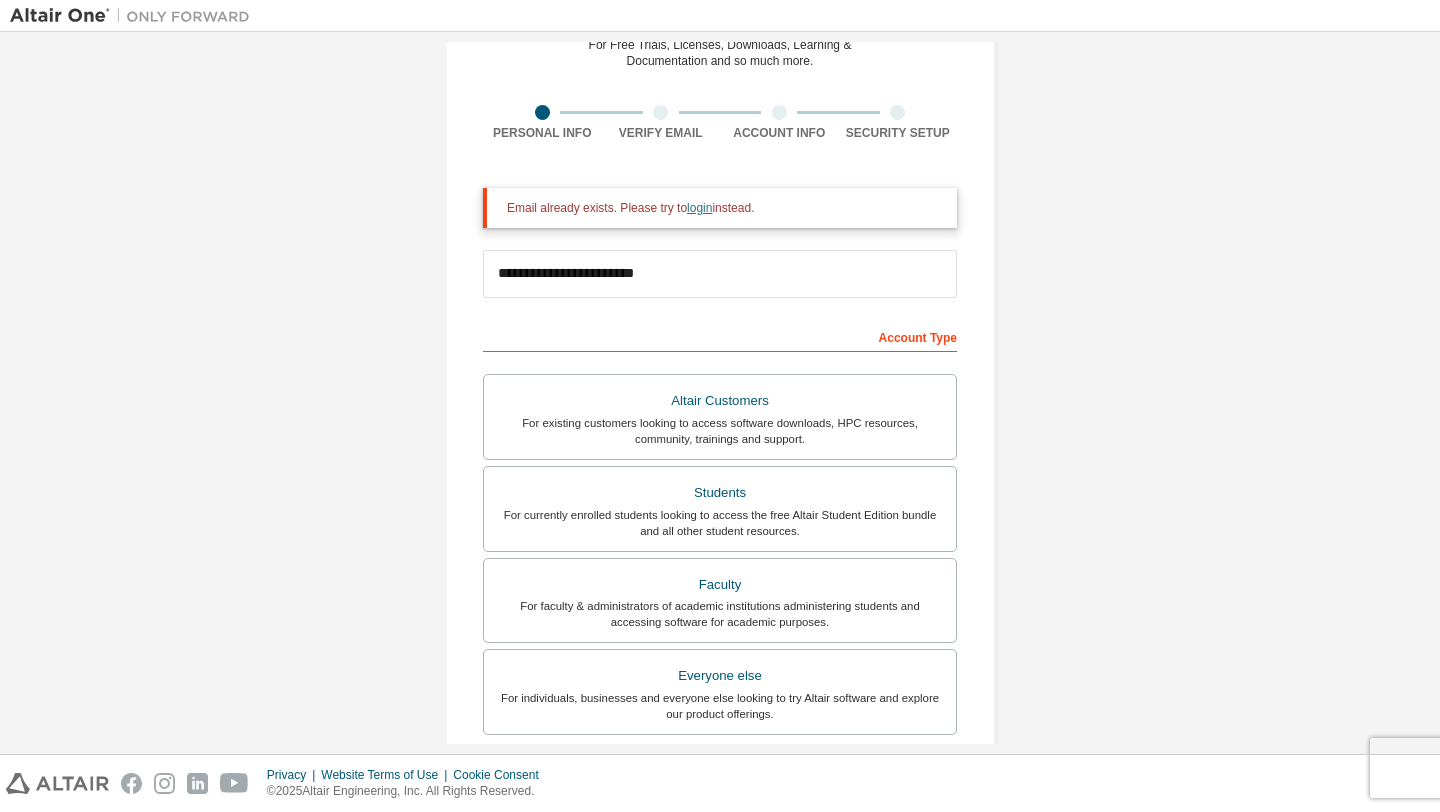 click on "login" at bounding box center (699, 208) 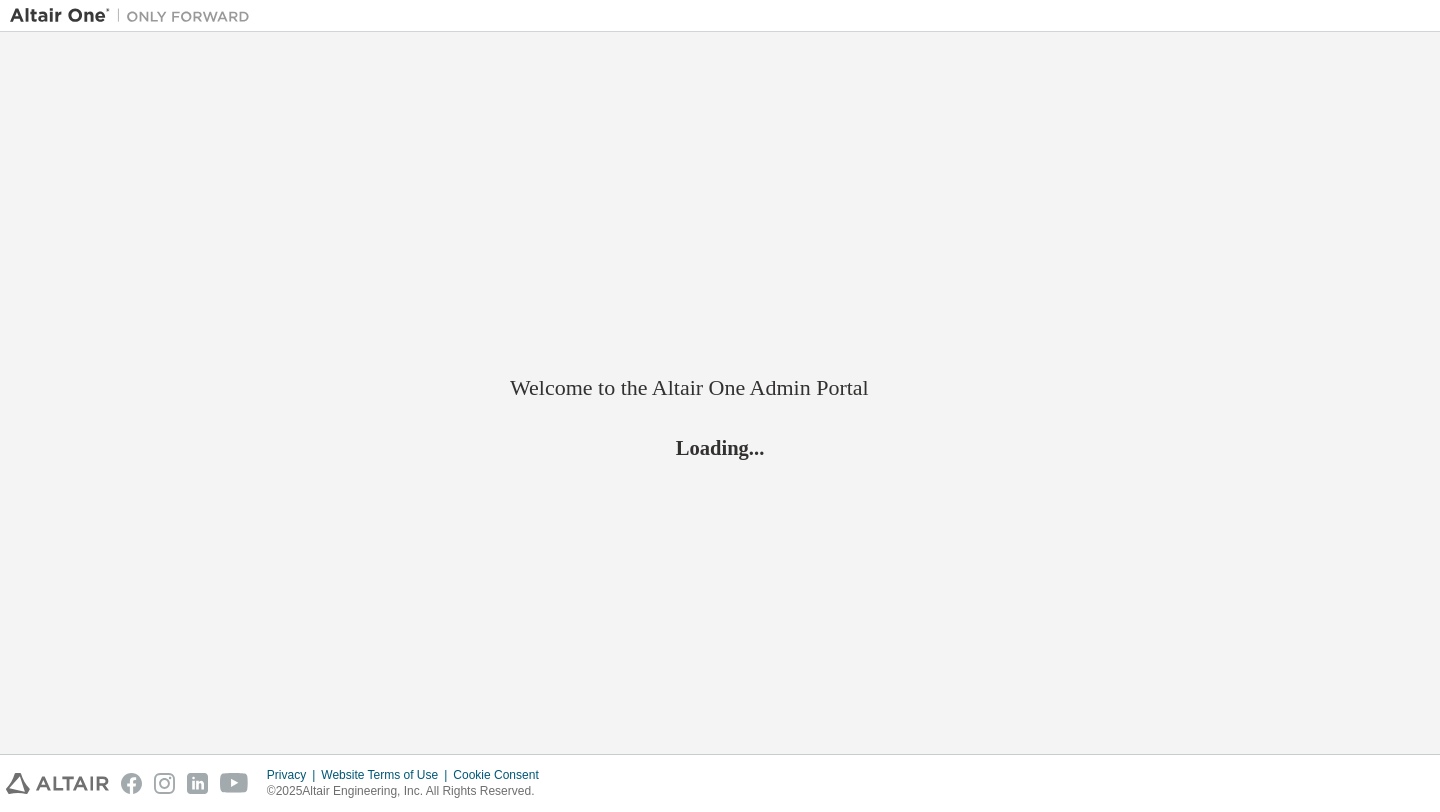 scroll, scrollTop: 0, scrollLeft: 0, axis: both 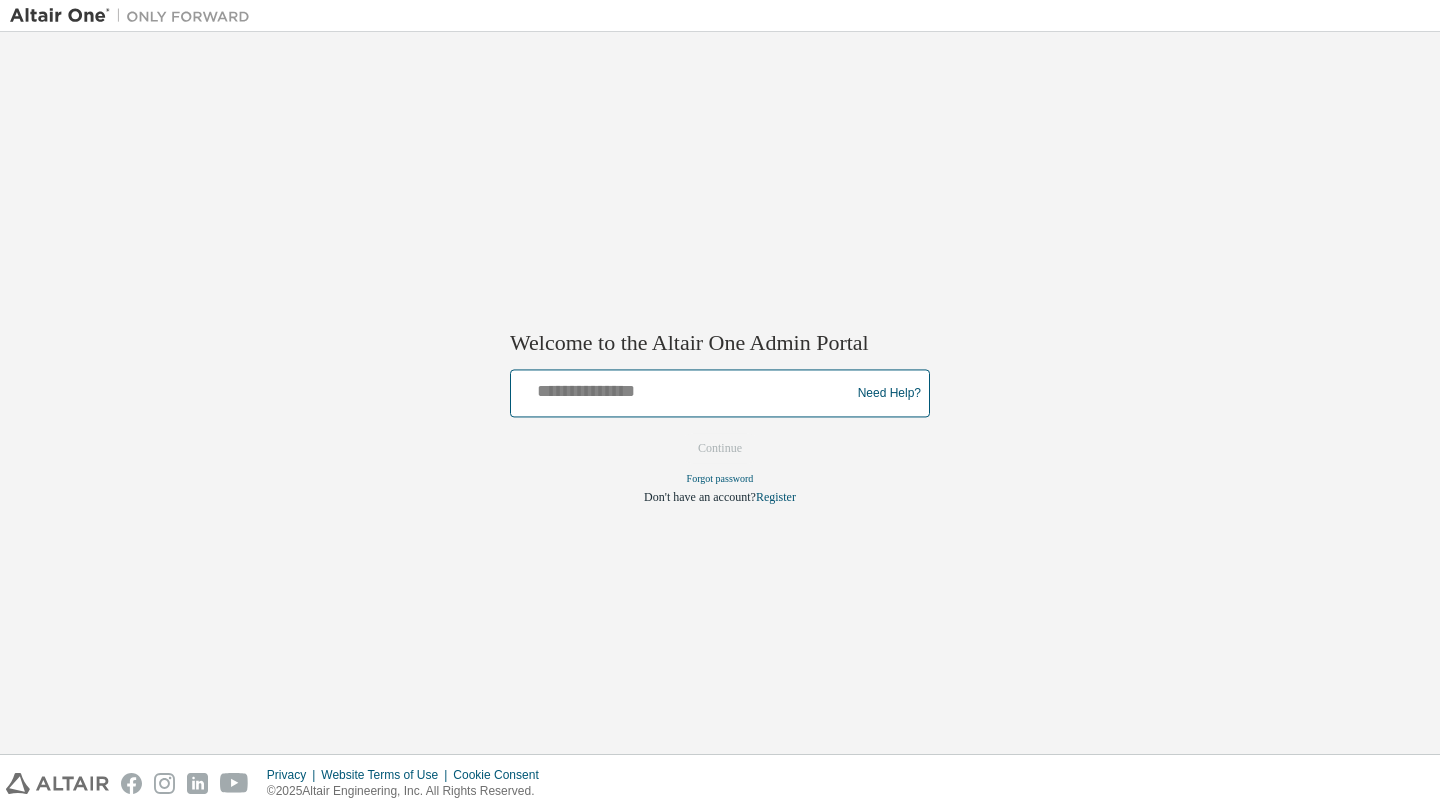 click at bounding box center [683, 389] 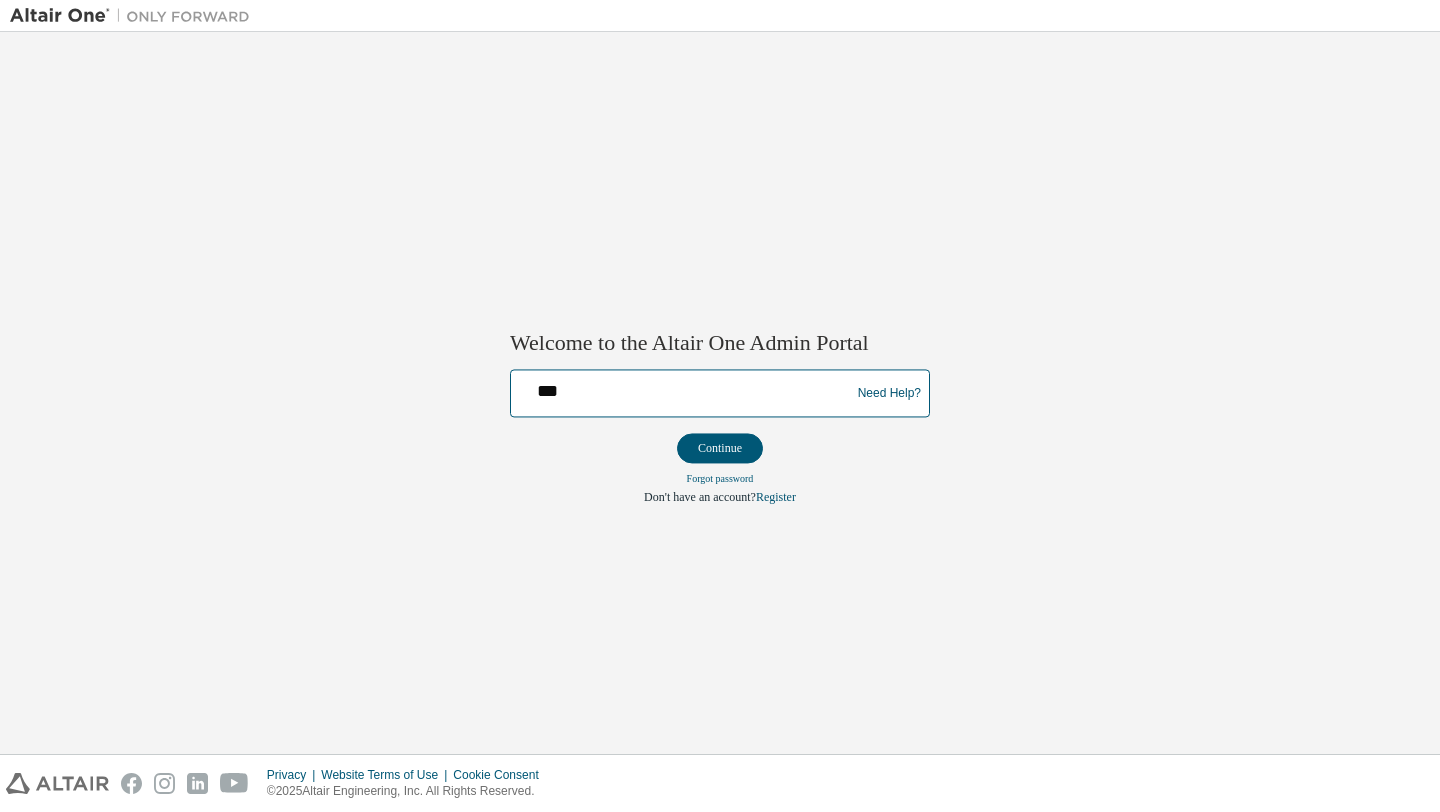 type on "**********" 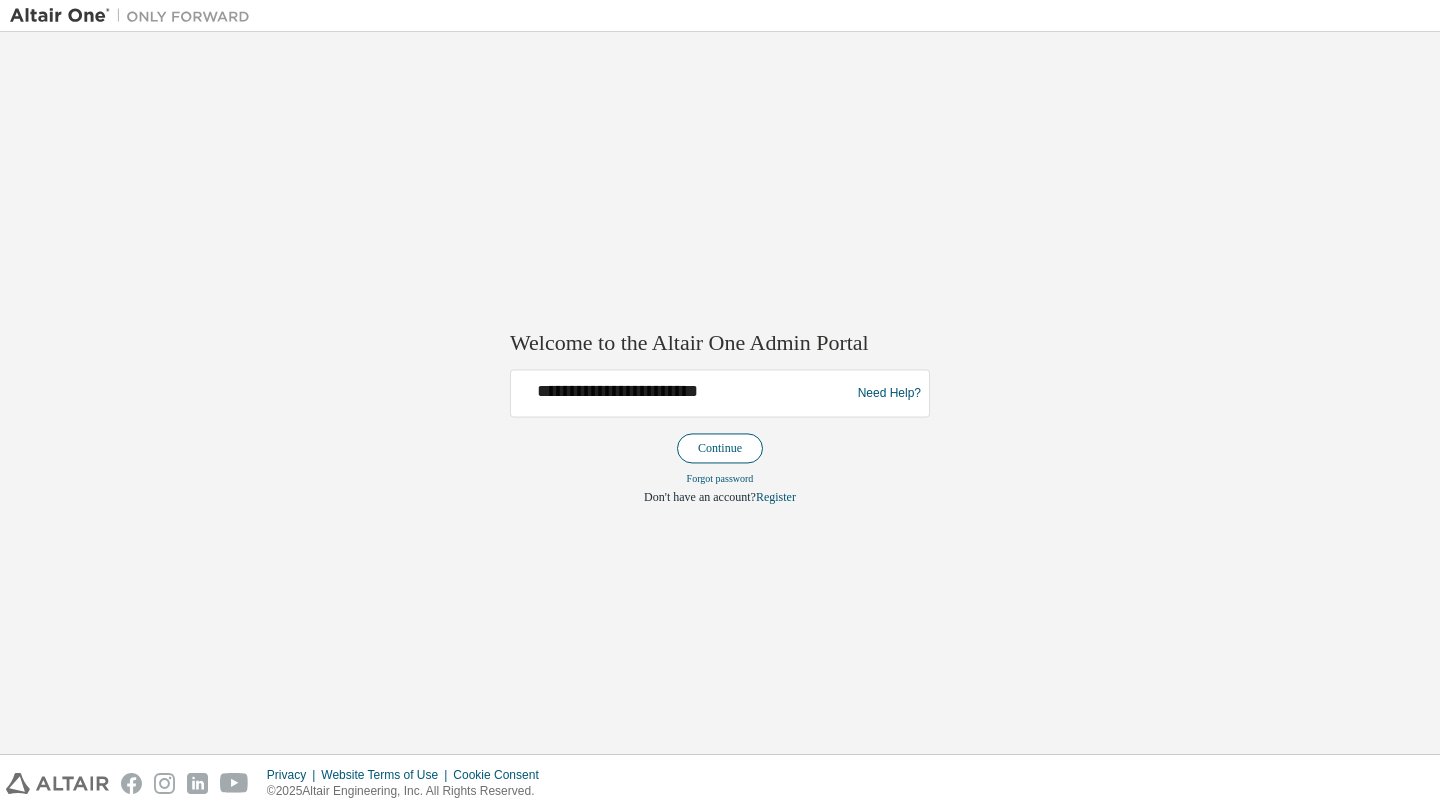click on "Continue" at bounding box center [720, 449] 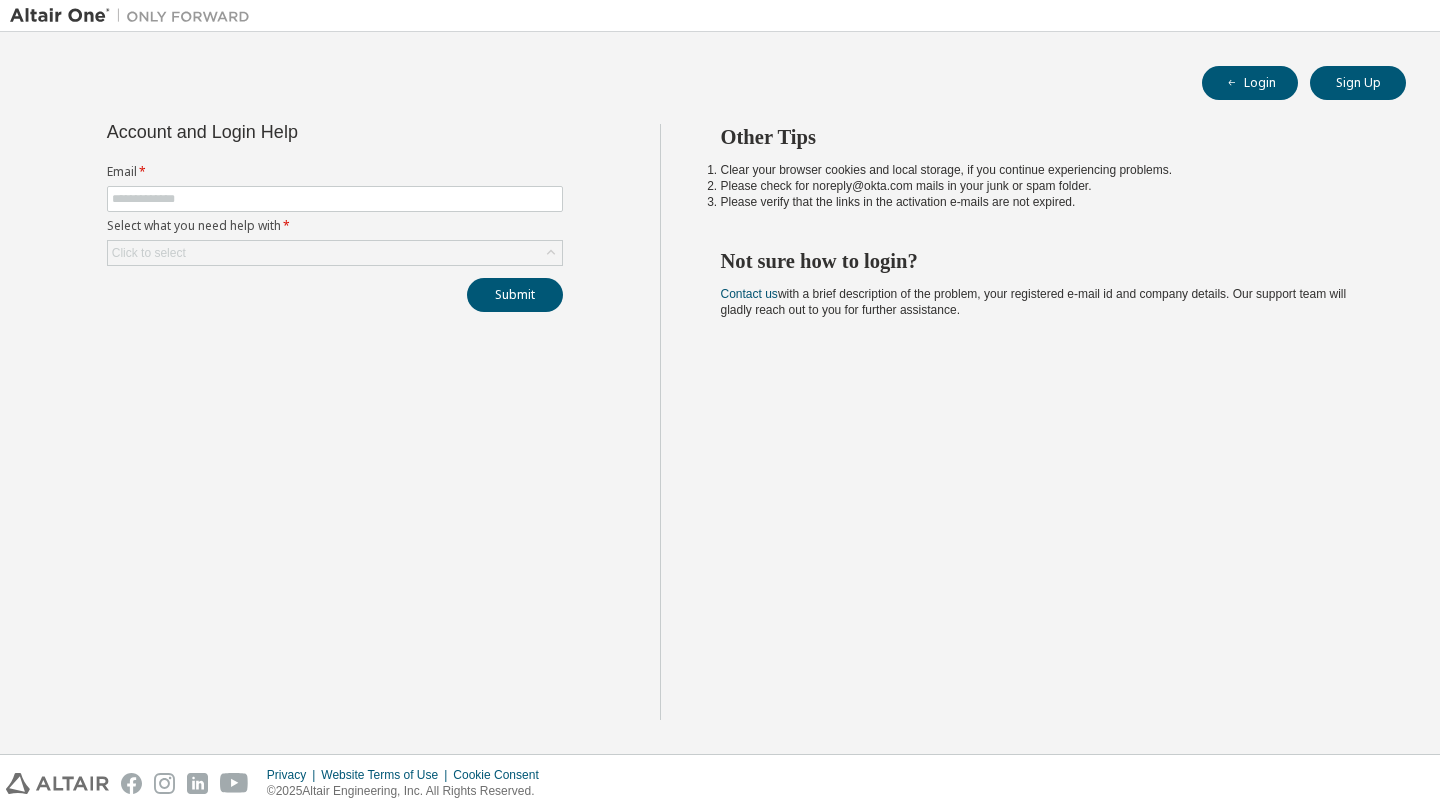 scroll, scrollTop: 0, scrollLeft: 0, axis: both 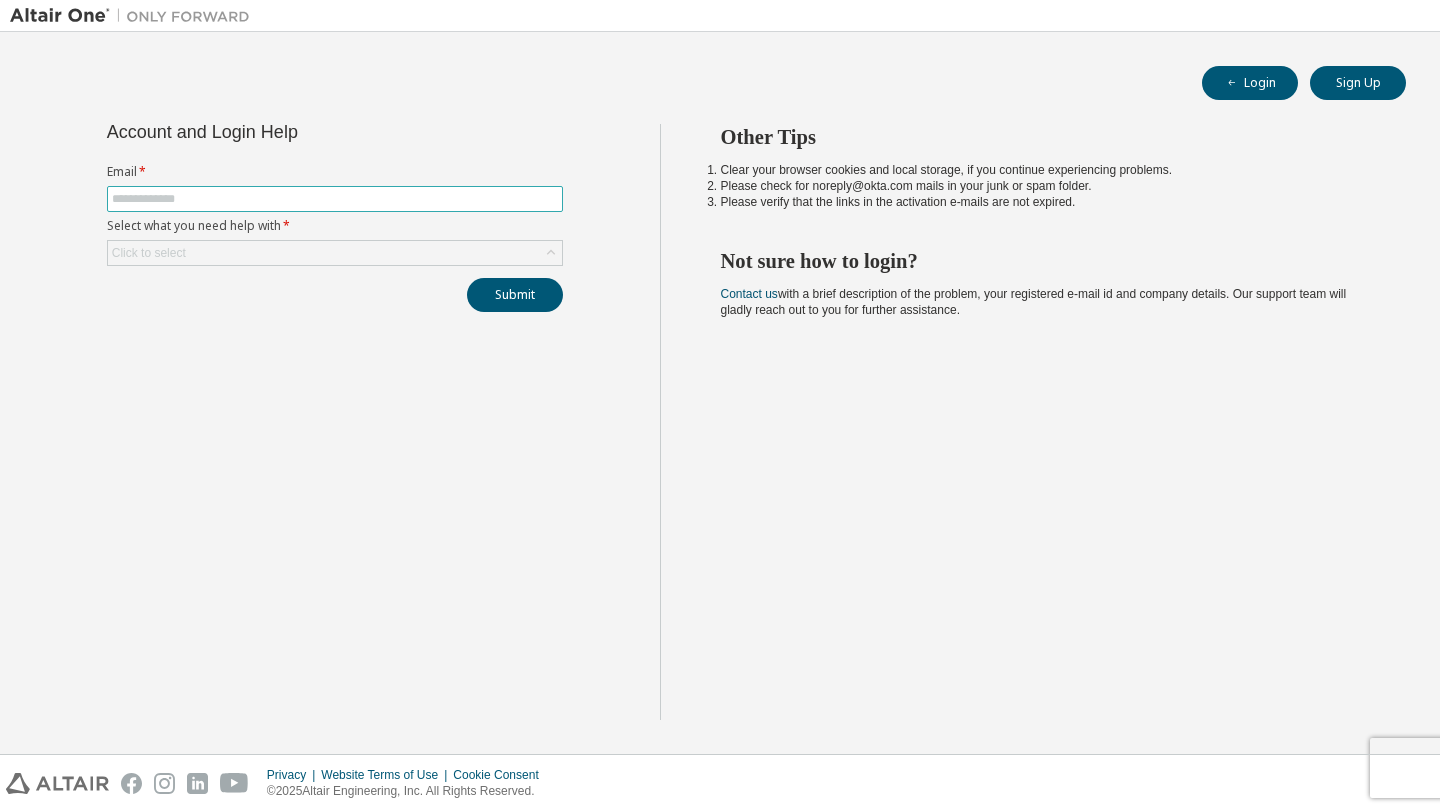 click at bounding box center (335, 199) 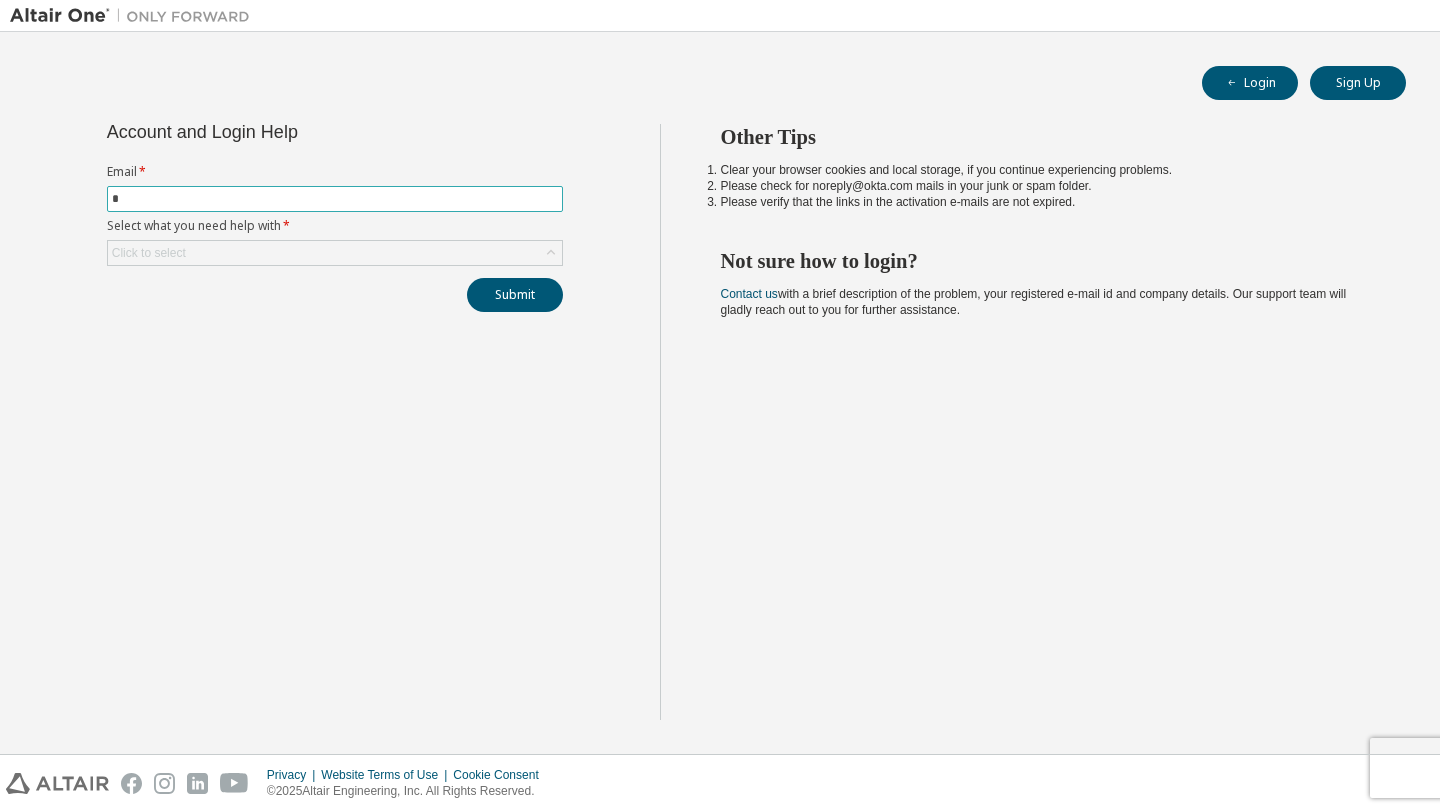 type on "**********" 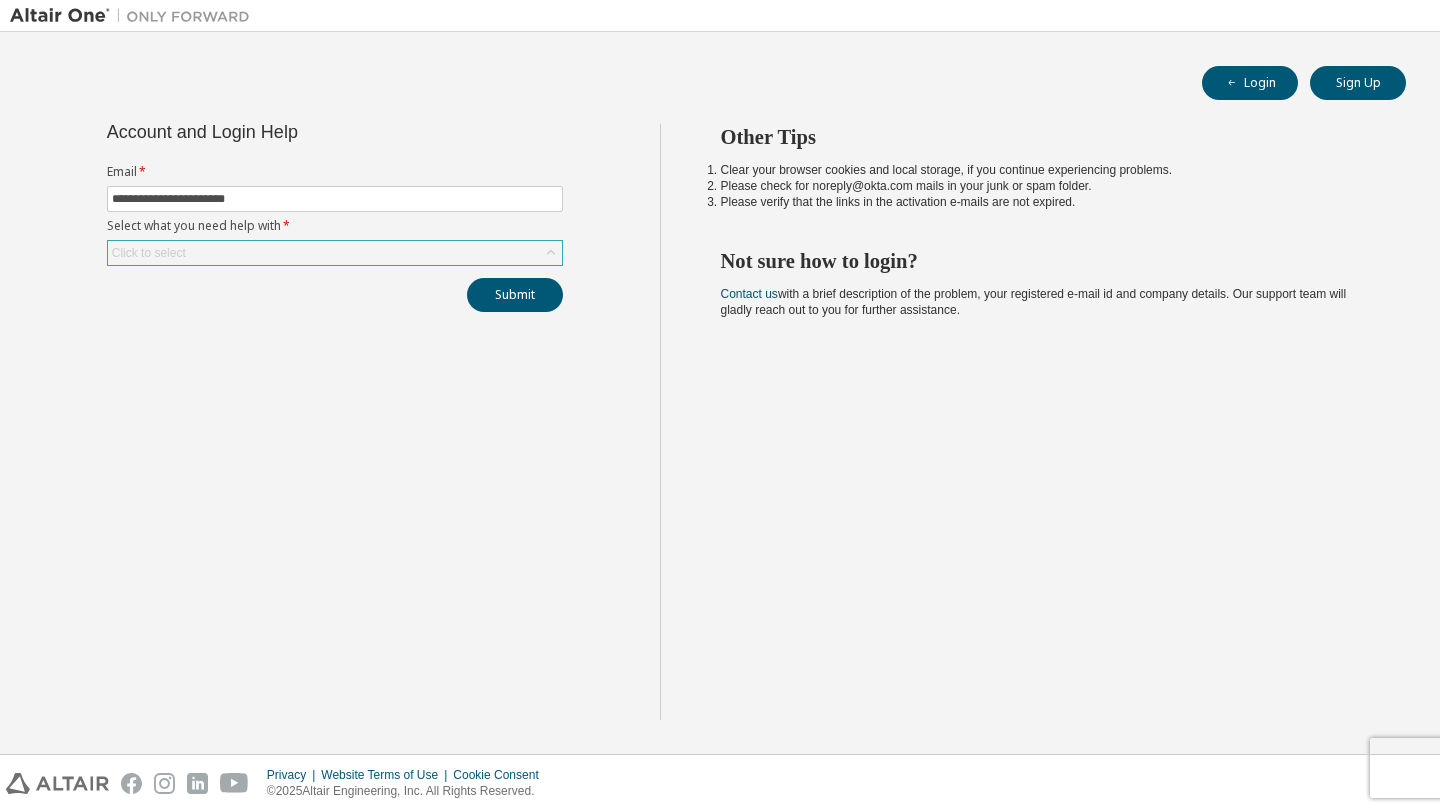 click on "Click to select" at bounding box center (335, 253) 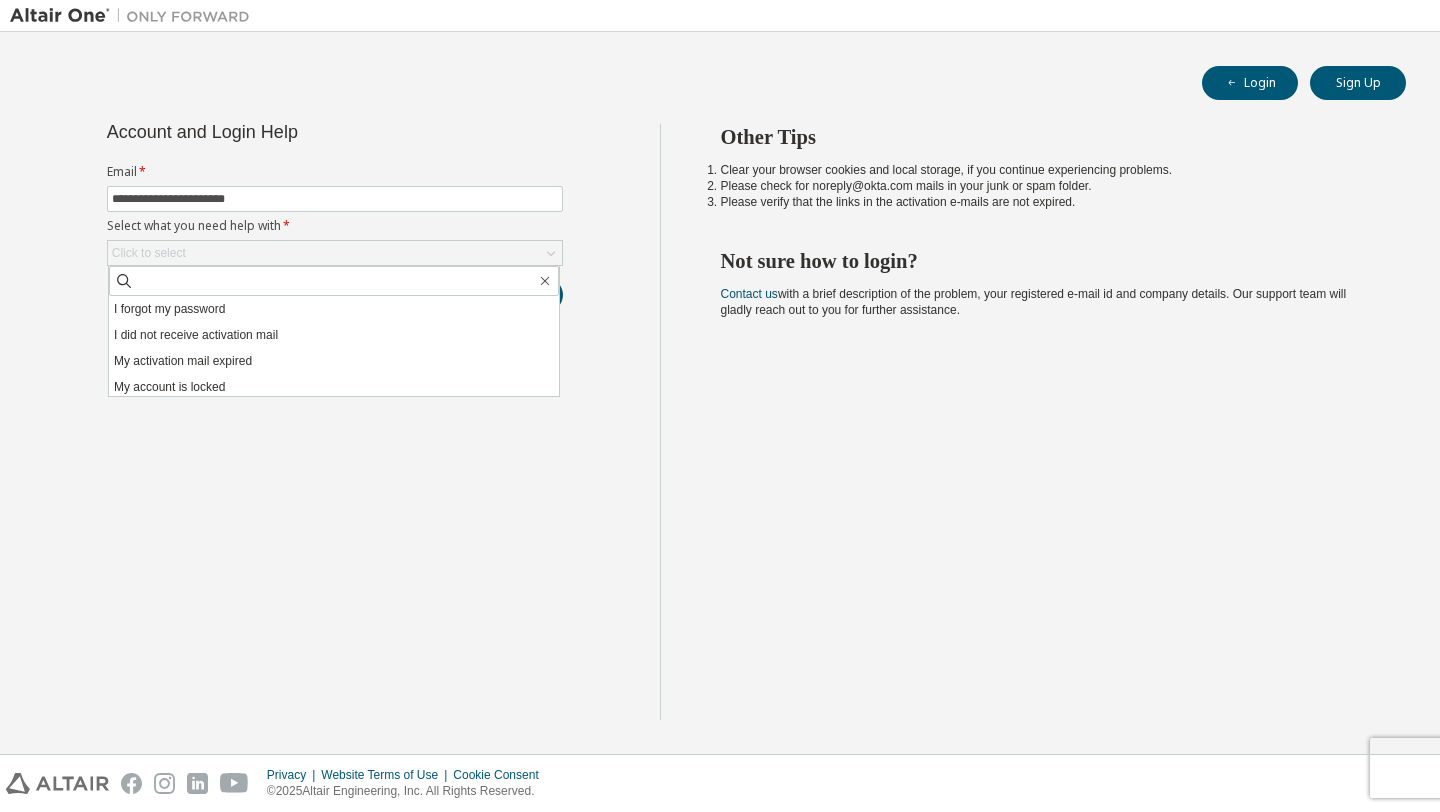 click on "Login Sign Up" at bounding box center (720, 83) 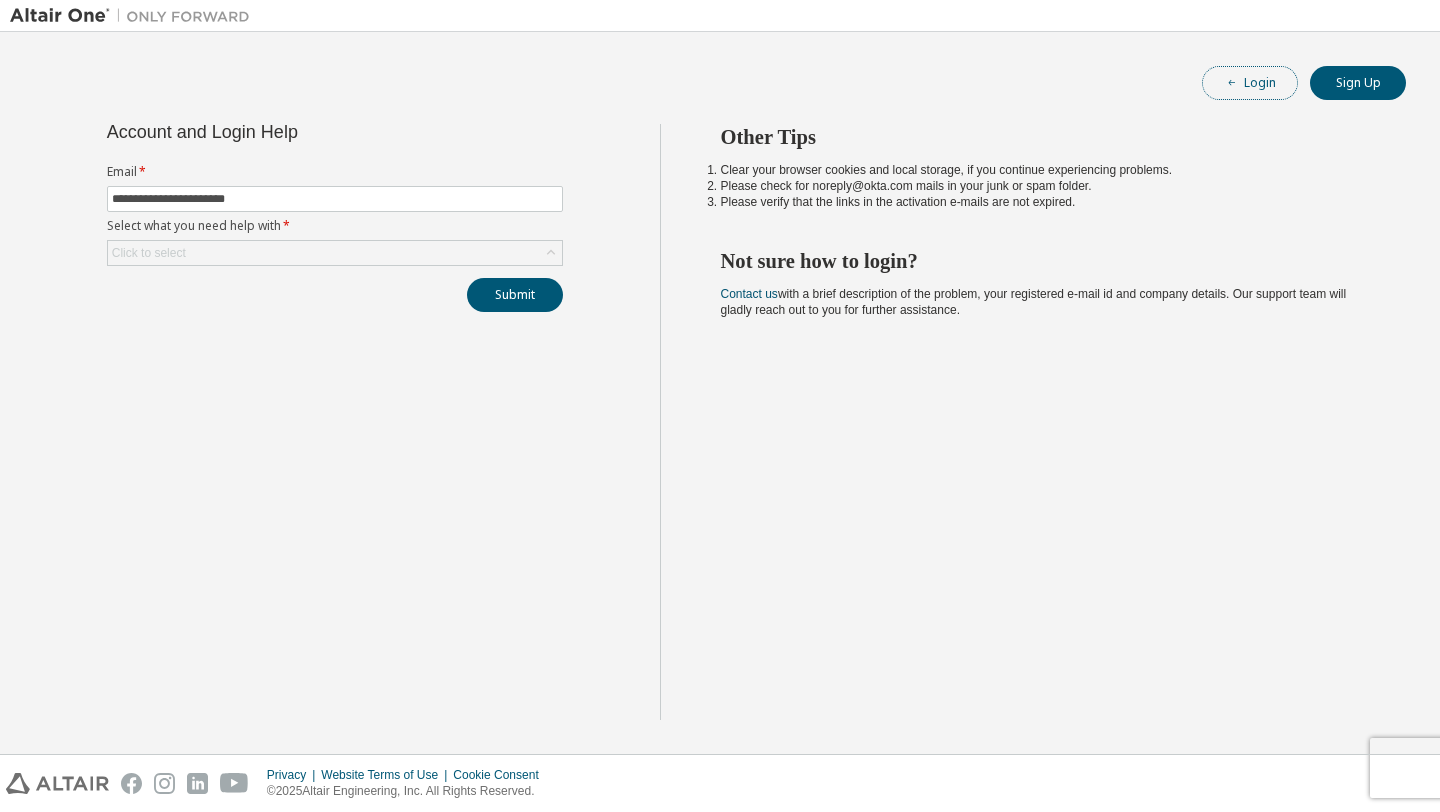 click on "Login" at bounding box center [1250, 83] 